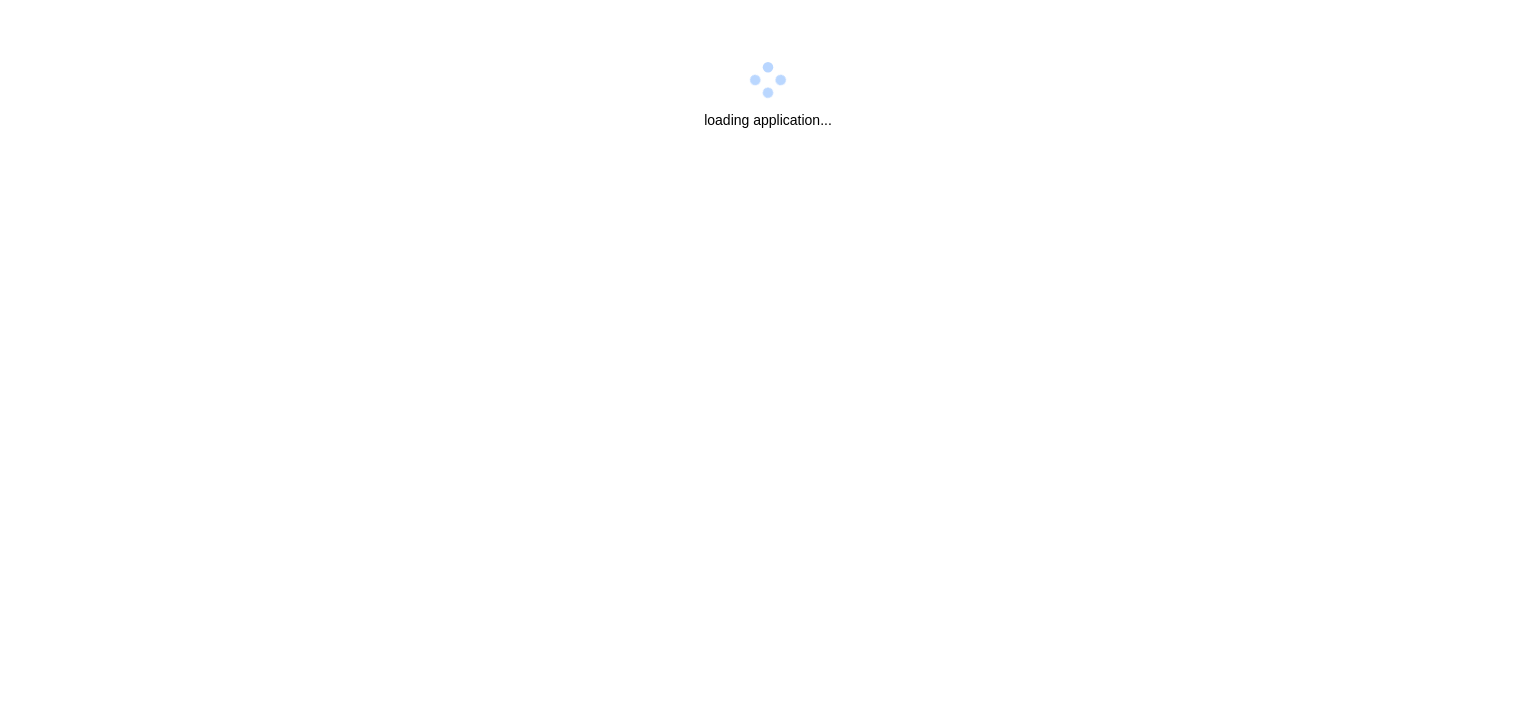 scroll, scrollTop: 0, scrollLeft: 0, axis: both 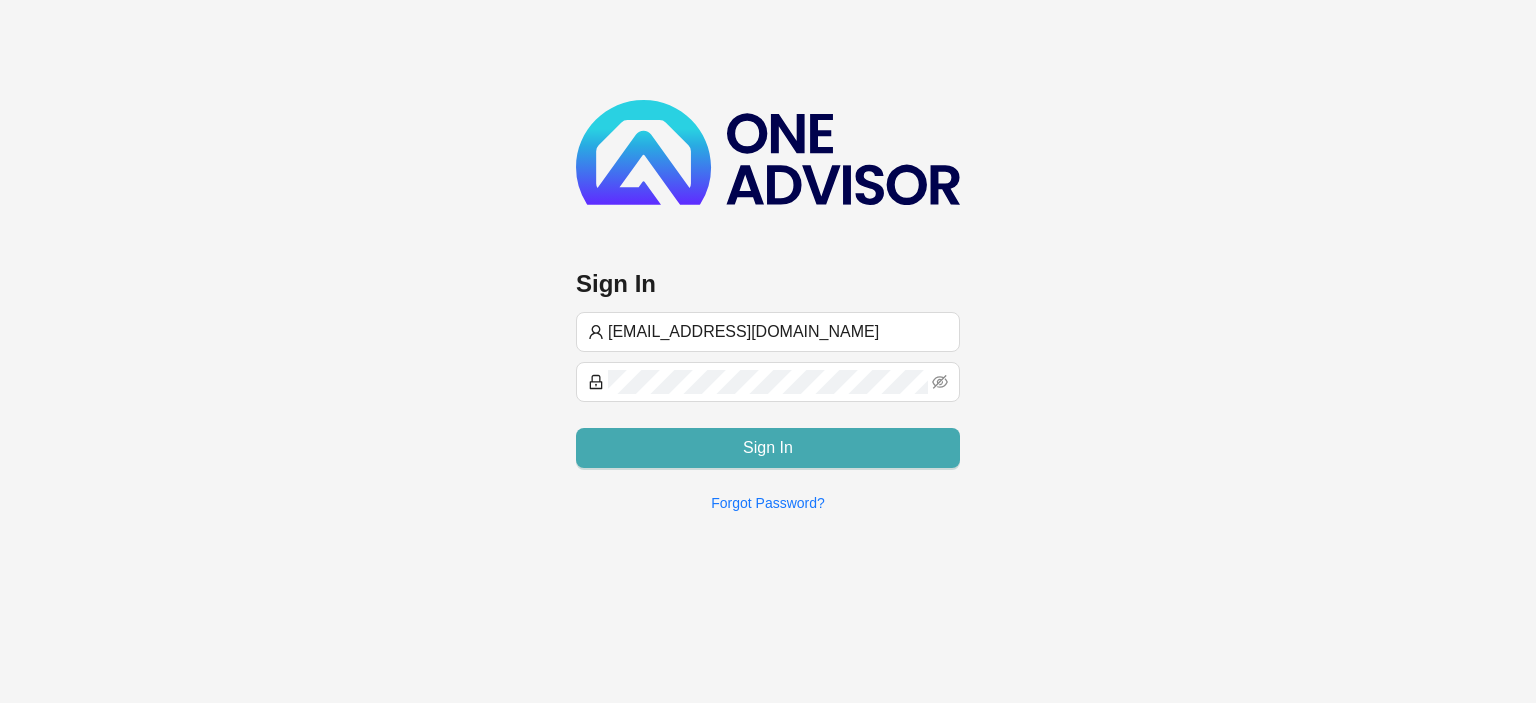 type on "[EMAIL_ADDRESS][DOMAIN_NAME]" 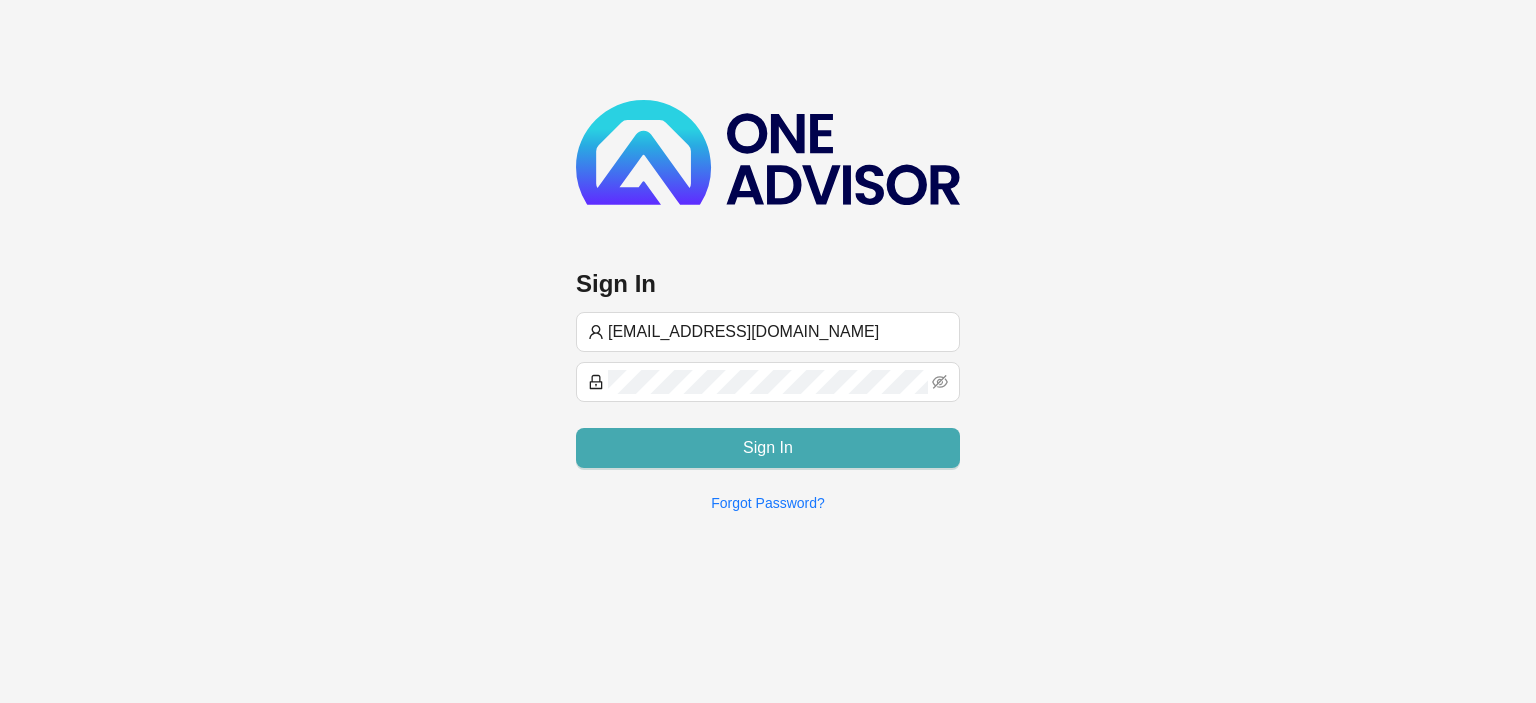 click on "Sign In" at bounding box center [768, 448] 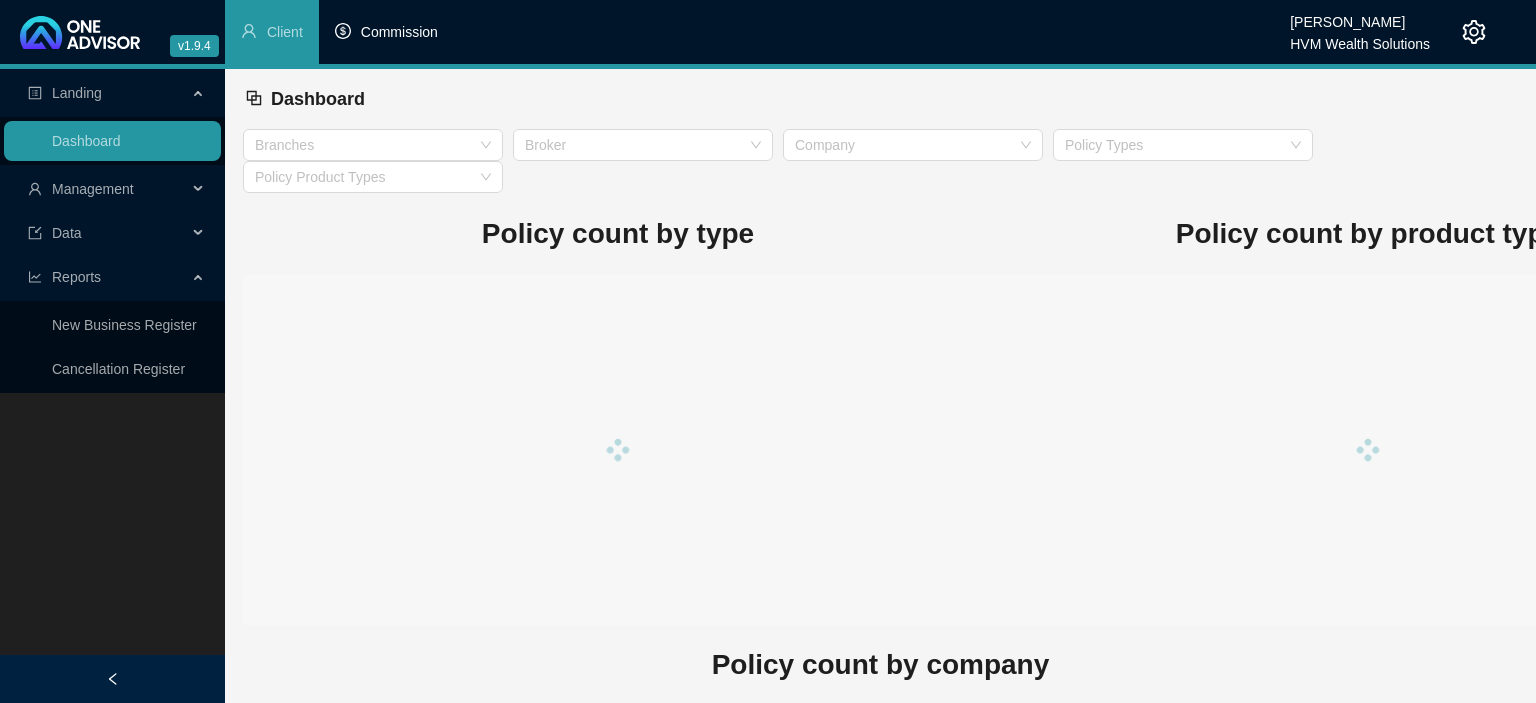 click on "Commission" at bounding box center [399, 32] 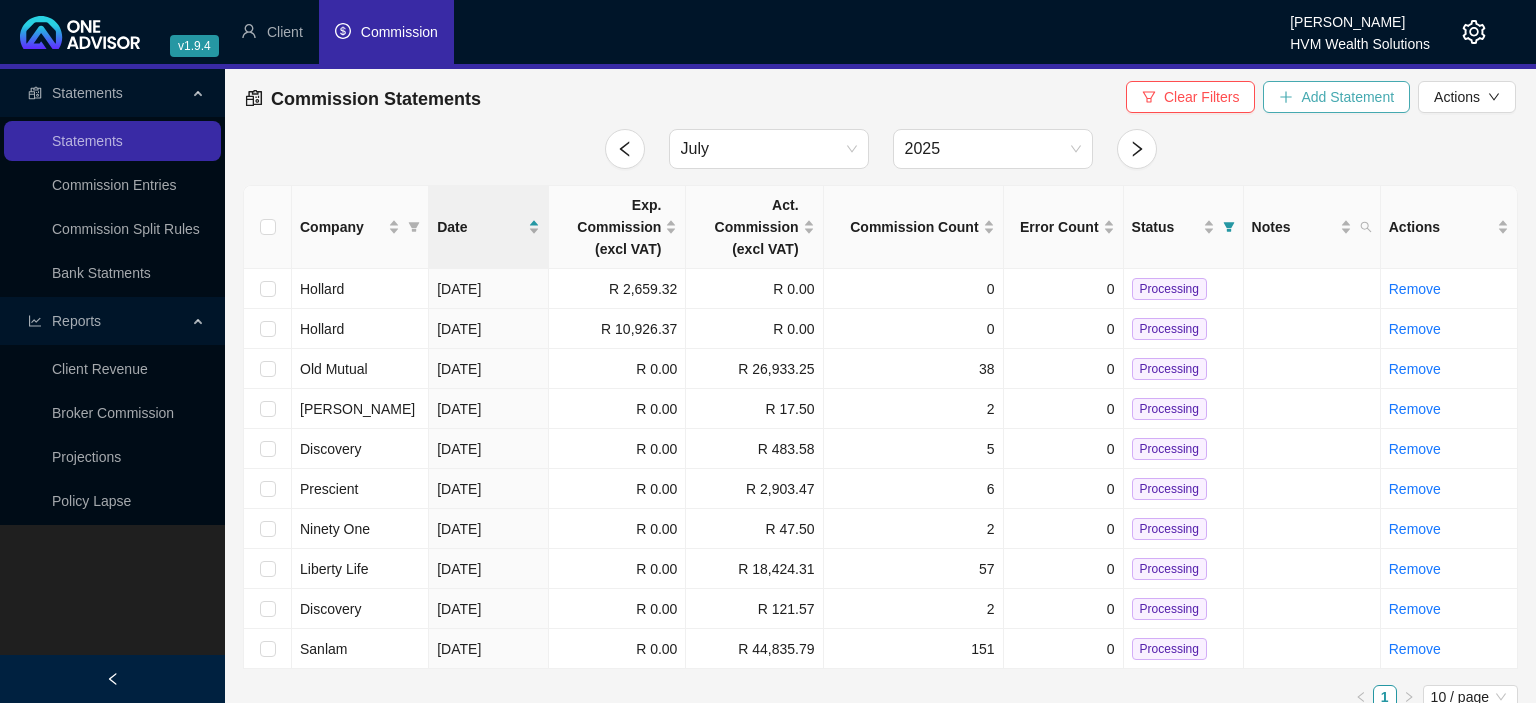 click on "Add Statement" at bounding box center (1336, 97) 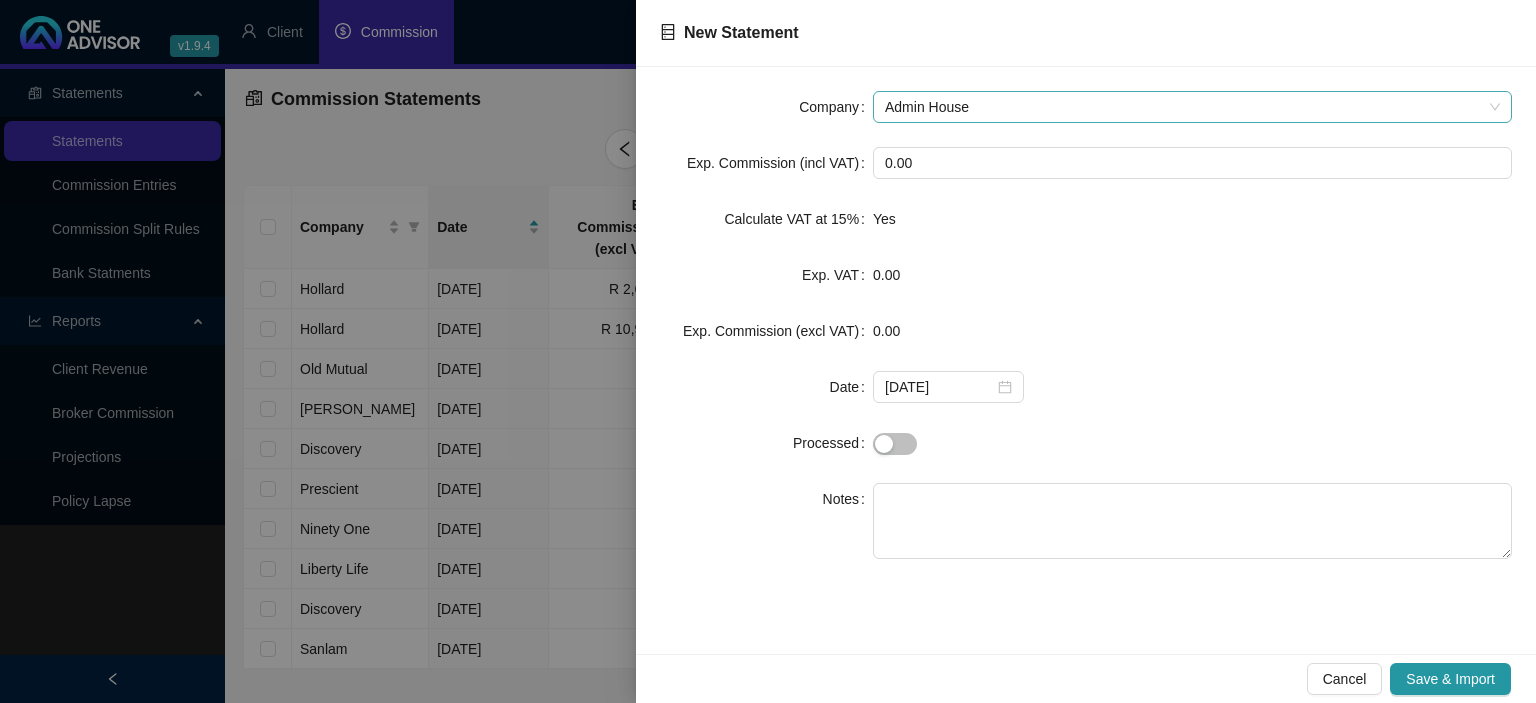 click on "Admin House" at bounding box center [1192, 107] 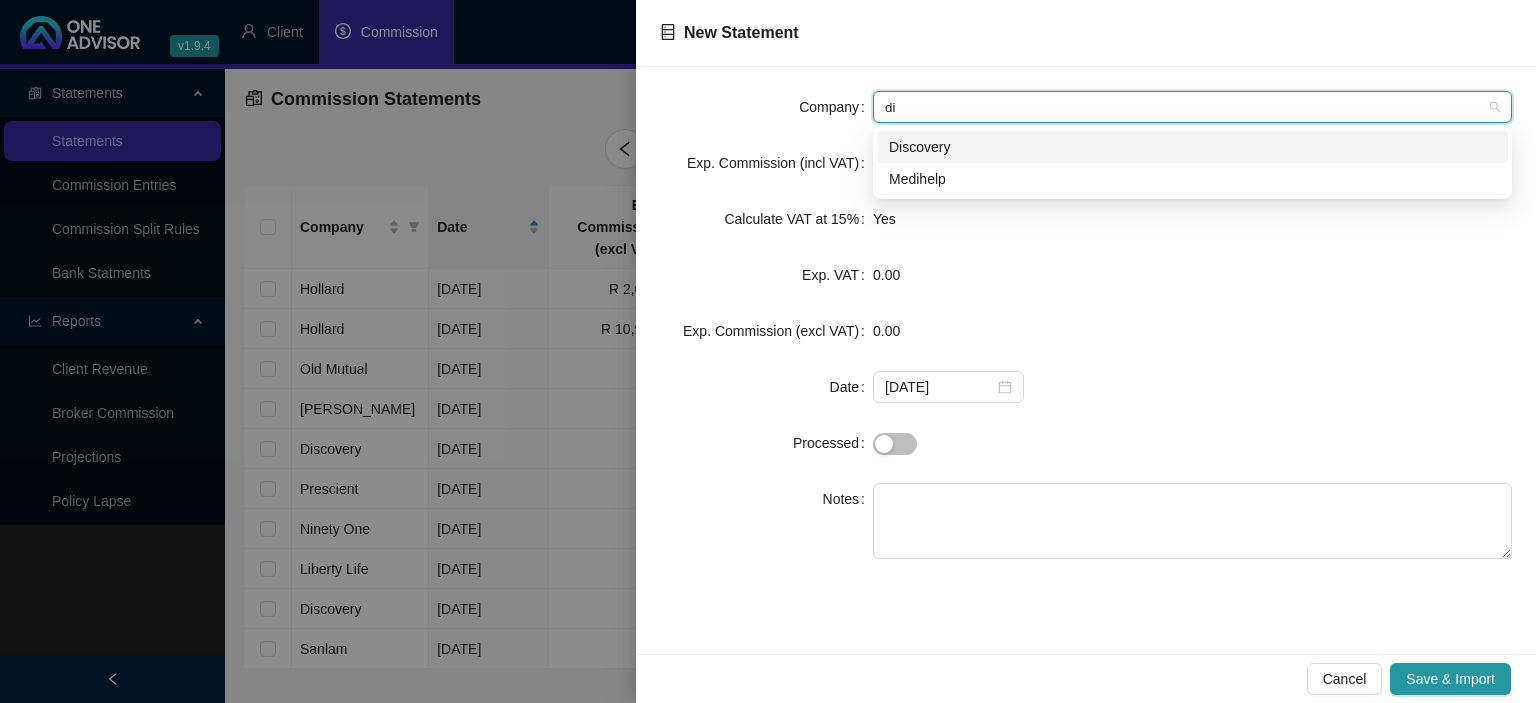 type on "dis" 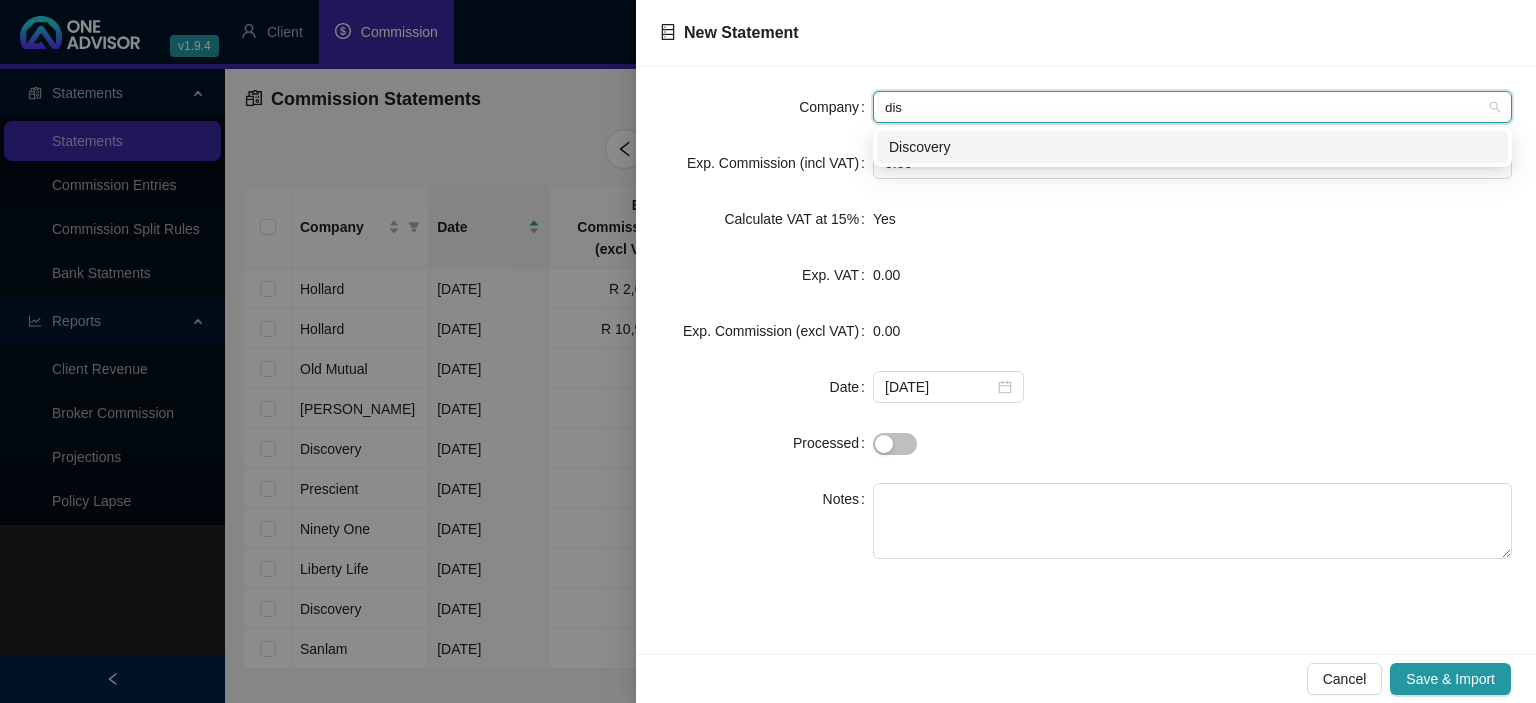 click on "Discovery" at bounding box center [1192, 147] 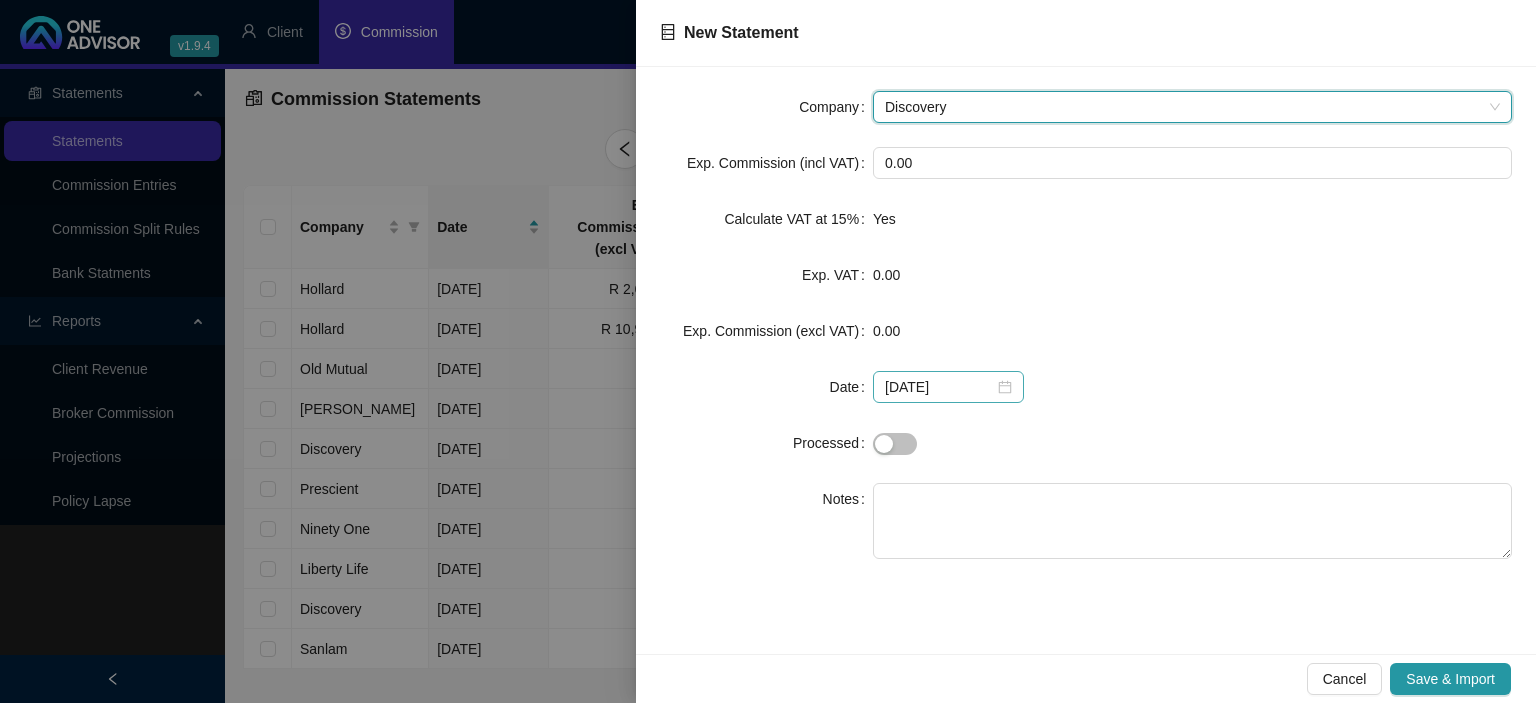 click on "[DATE]" at bounding box center (948, 387) 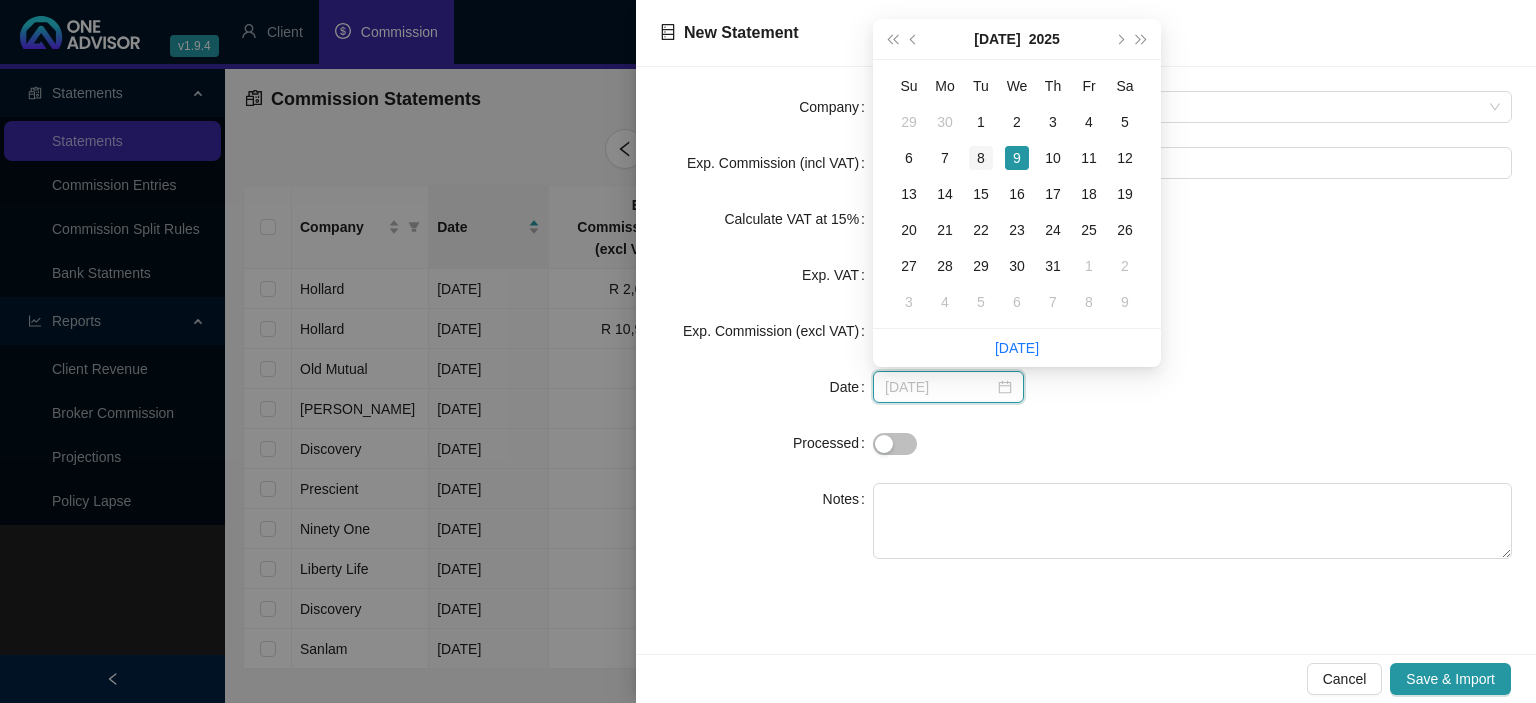 type on "[DATE]" 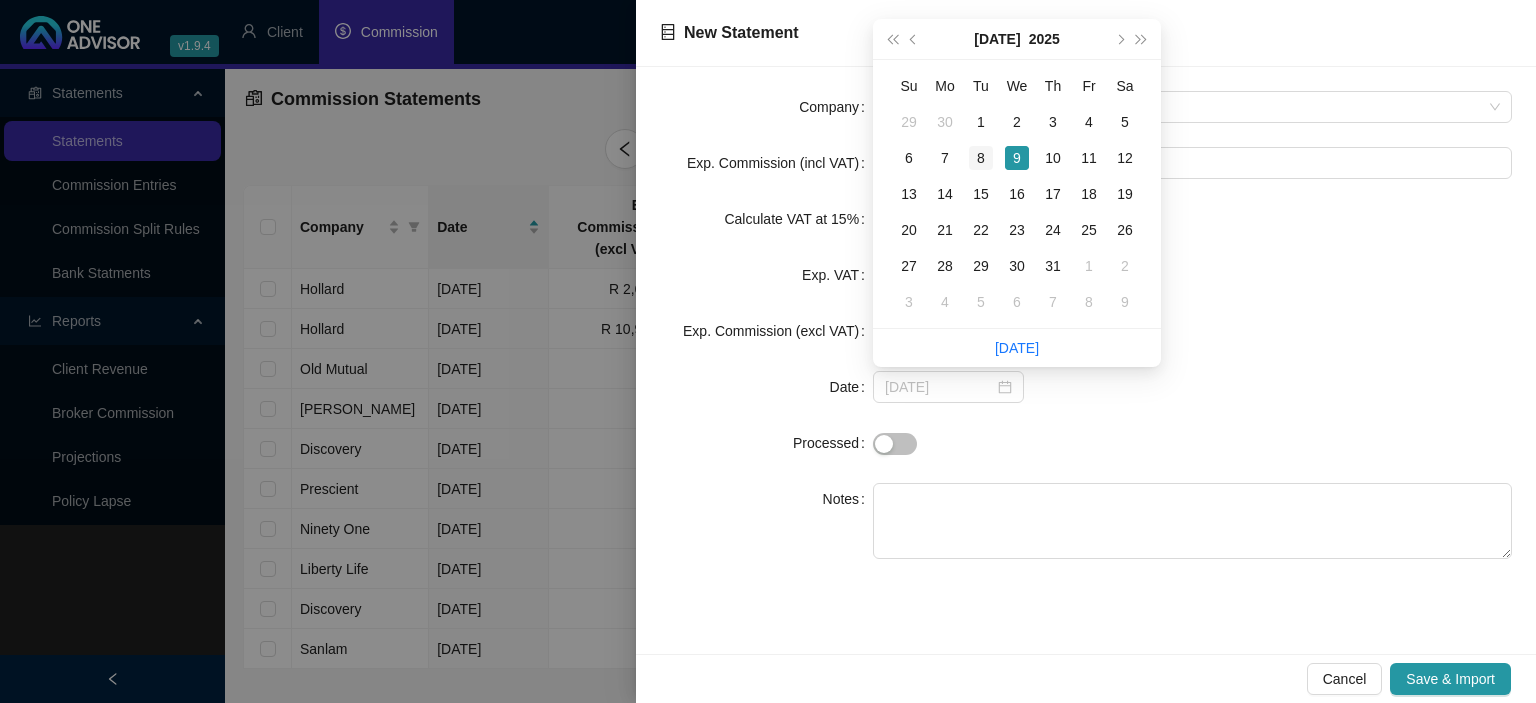 click on "8" at bounding box center [981, 158] 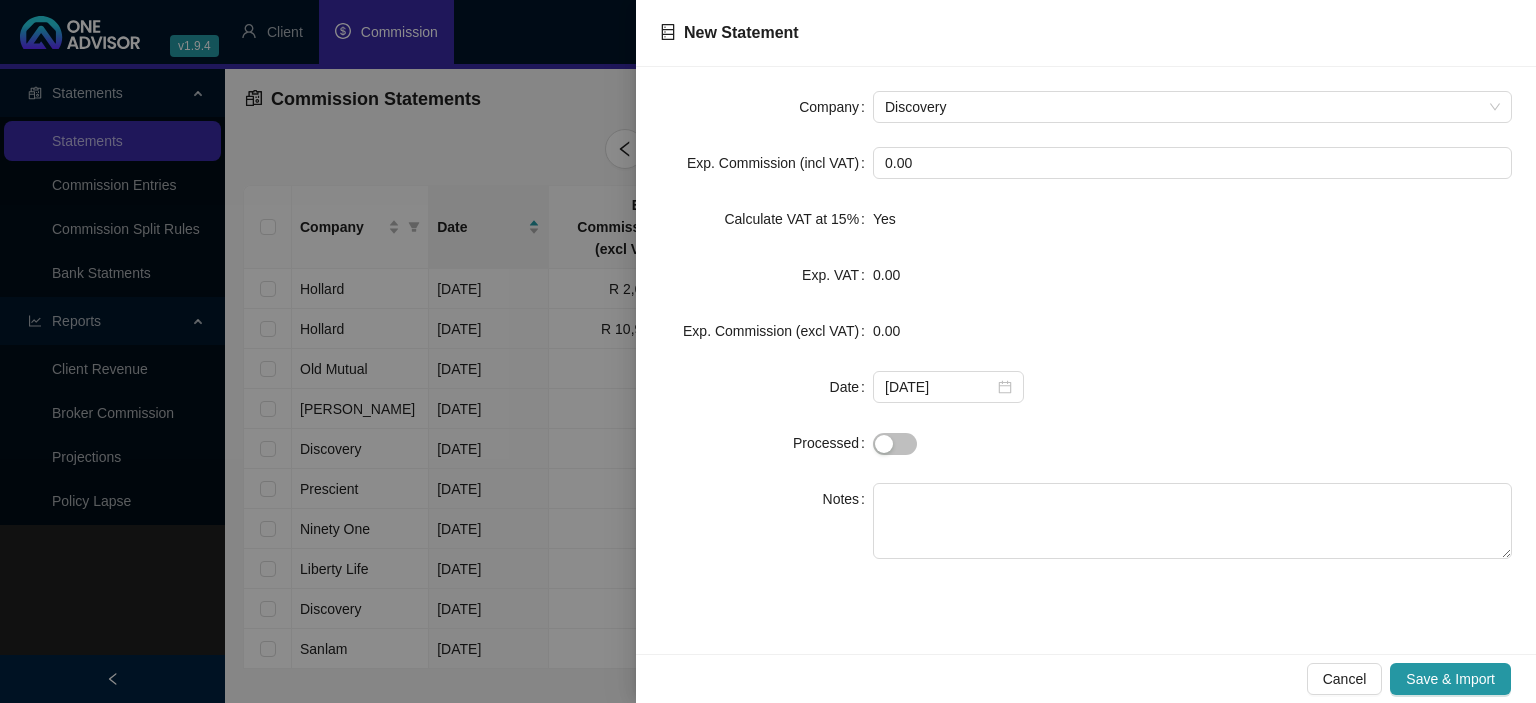 click on "Cancel Save & Import" at bounding box center [1086, 678] 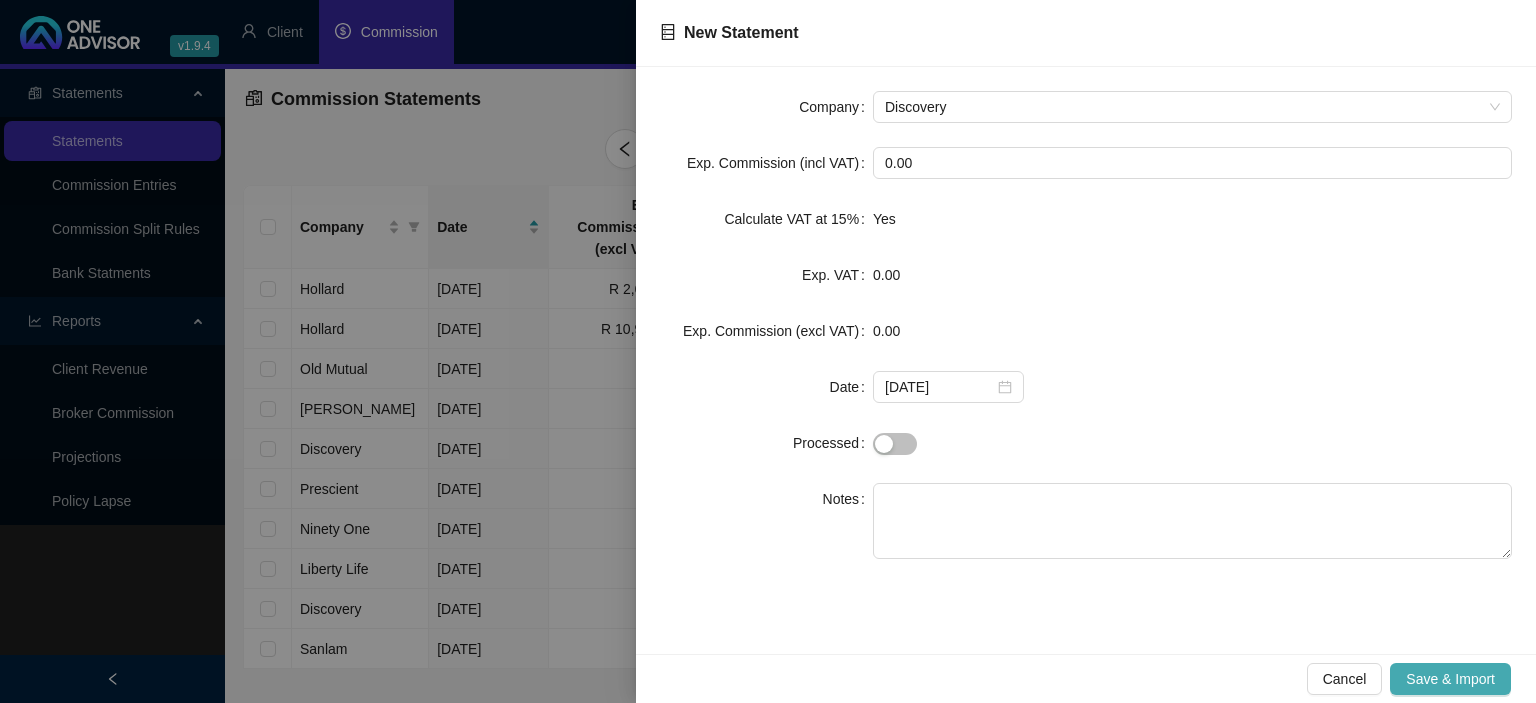 click on "Save & Import" at bounding box center [1450, 679] 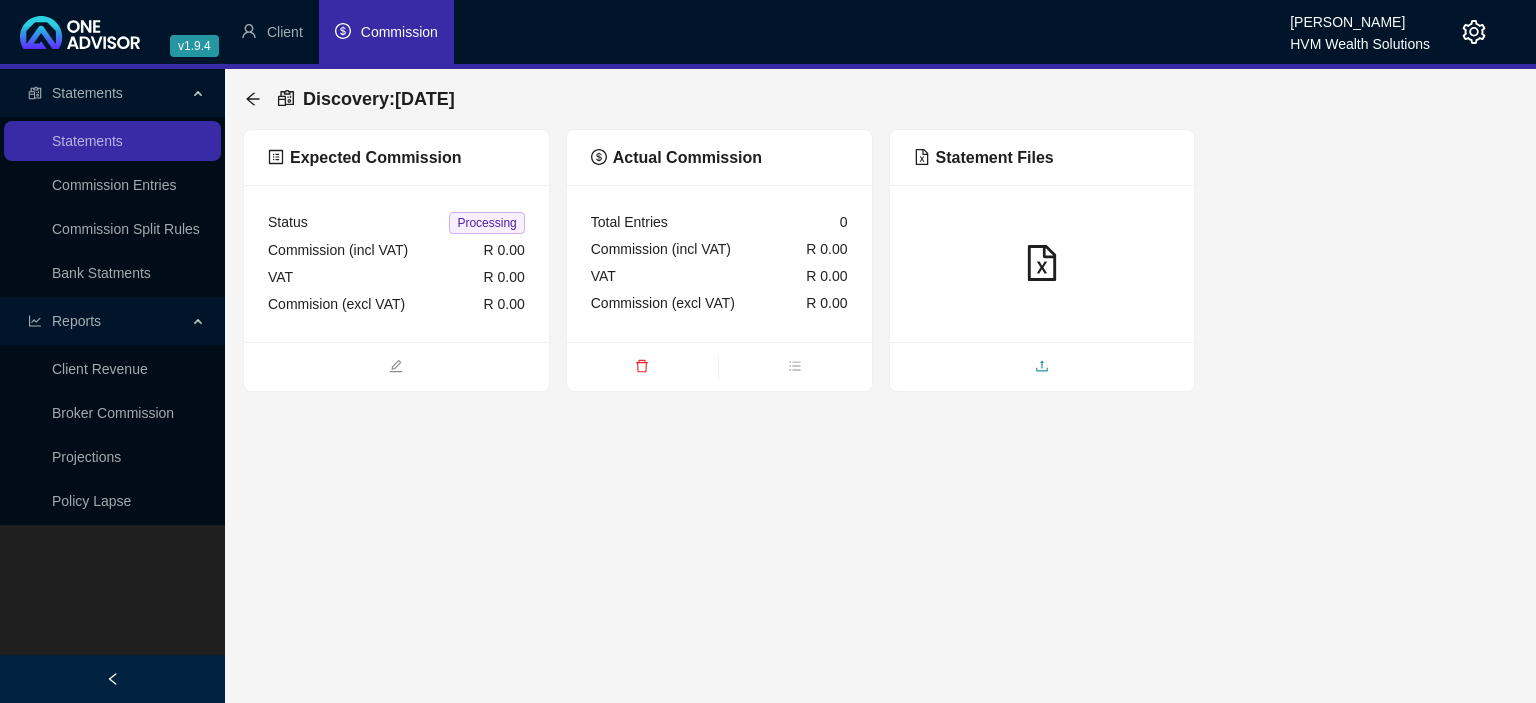 click at bounding box center [1042, 368] 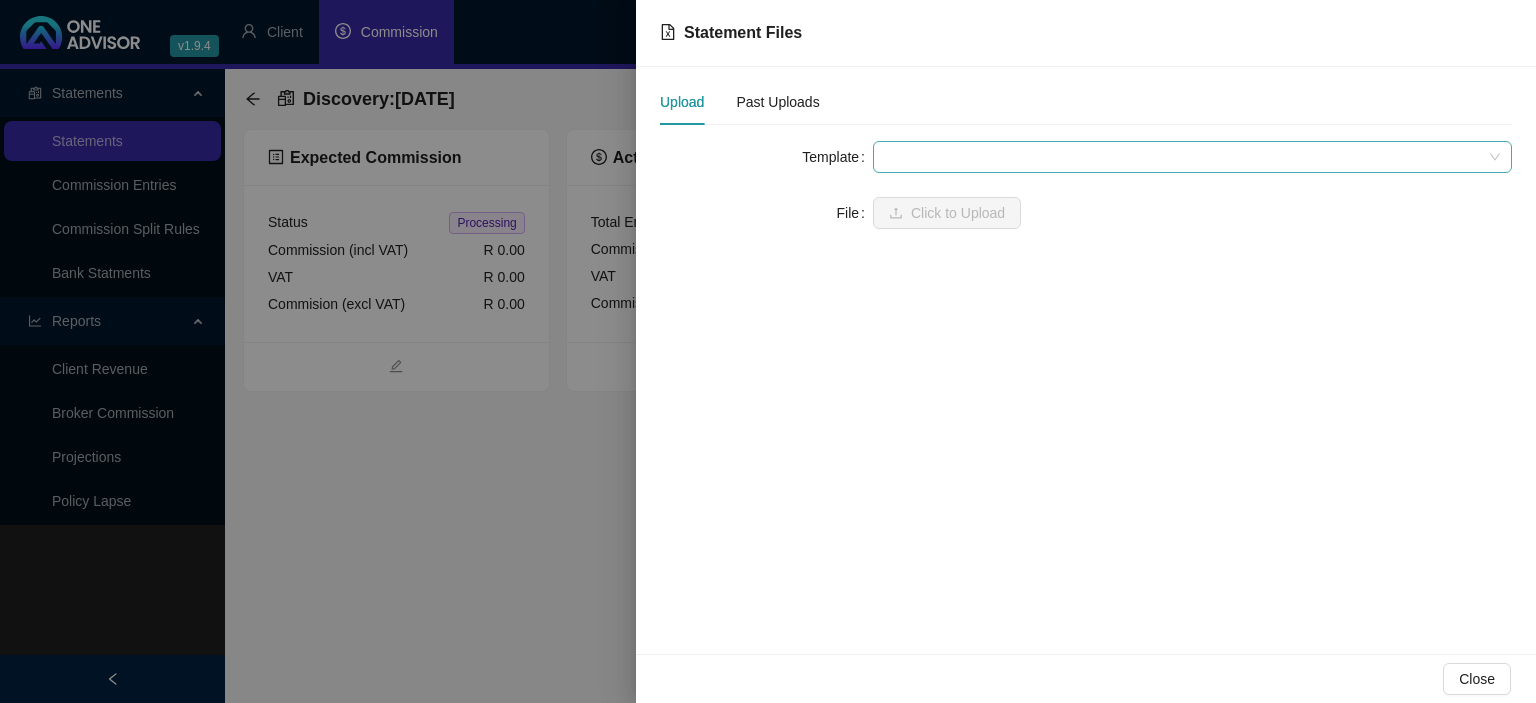 click at bounding box center [1192, 157] 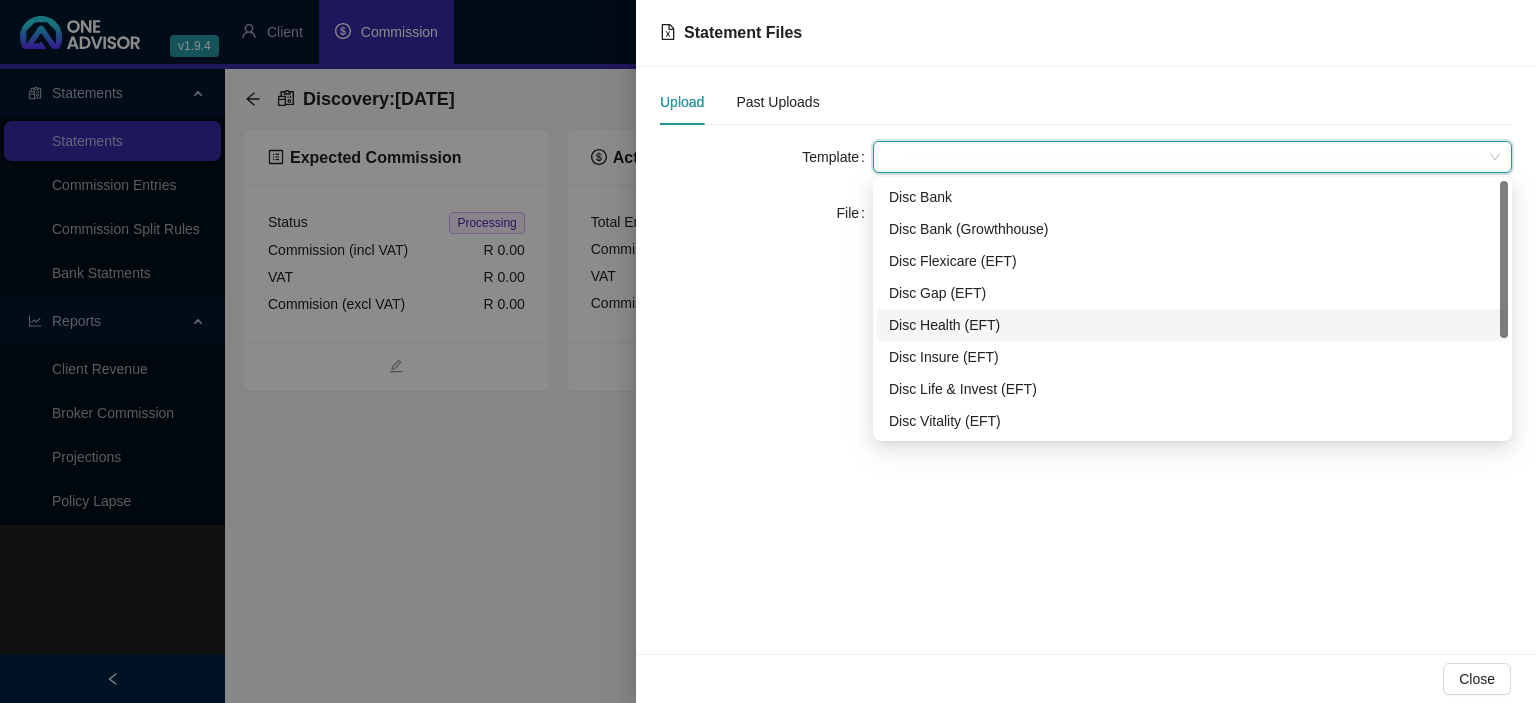 click on "Disc Health (EFT)" at bounding box center [1192, 325] 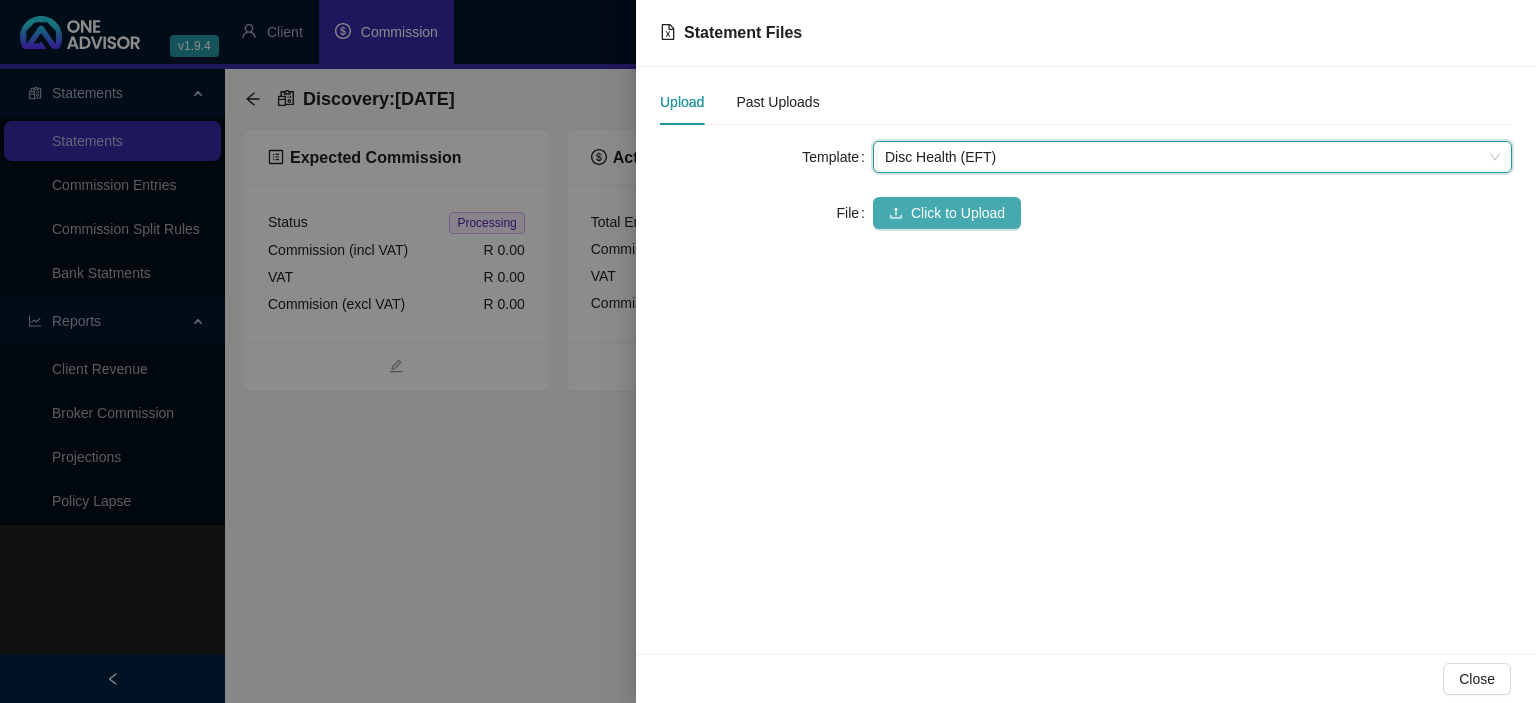 click on "Click to Upload" at bounding box center (958, 213) 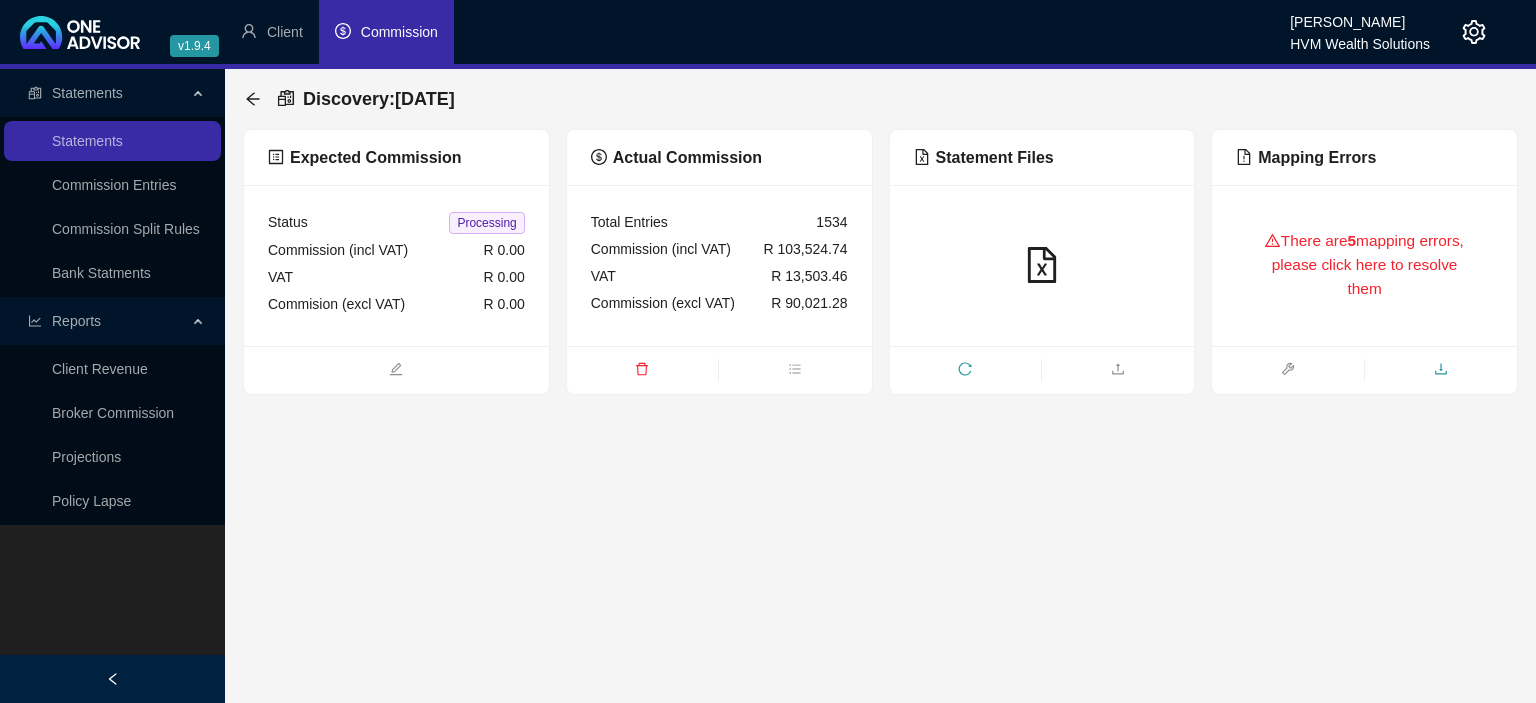 click 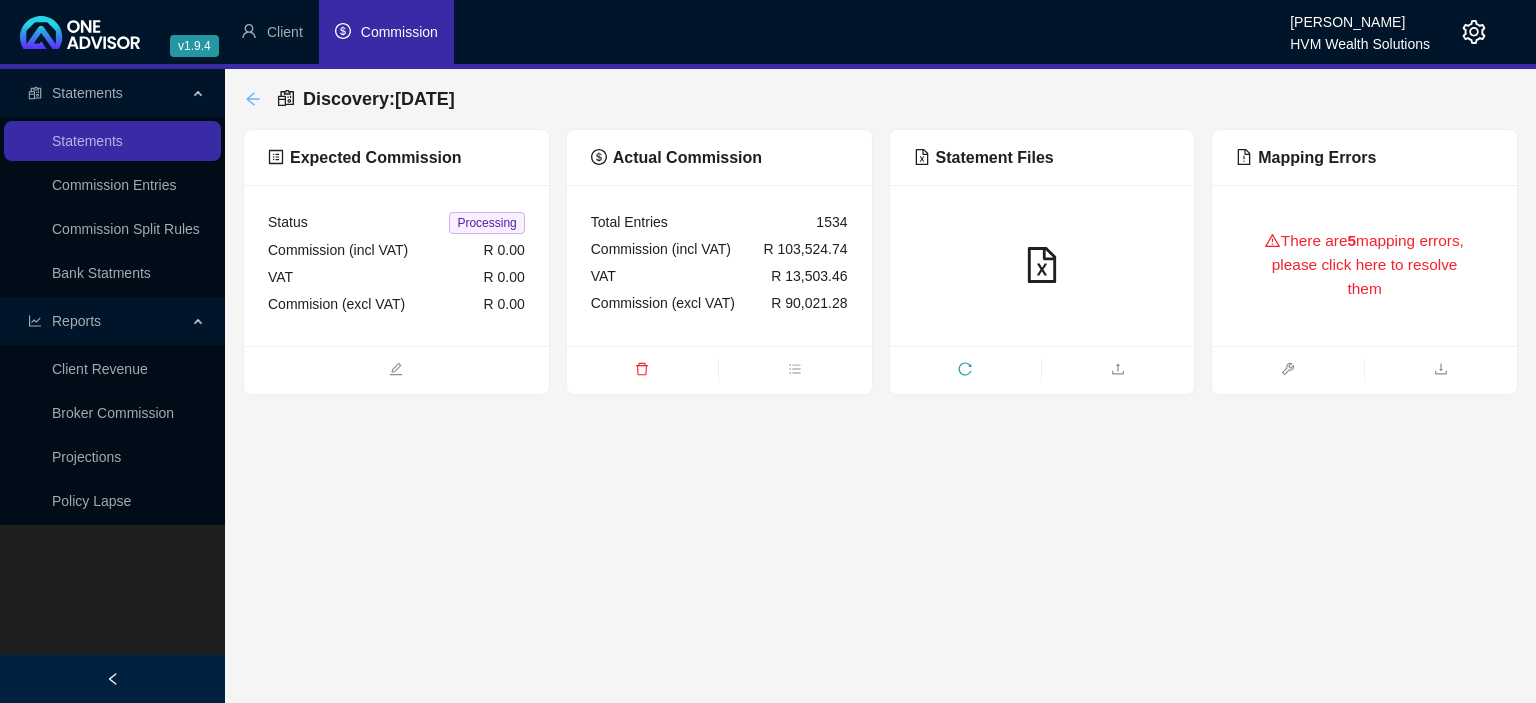 click 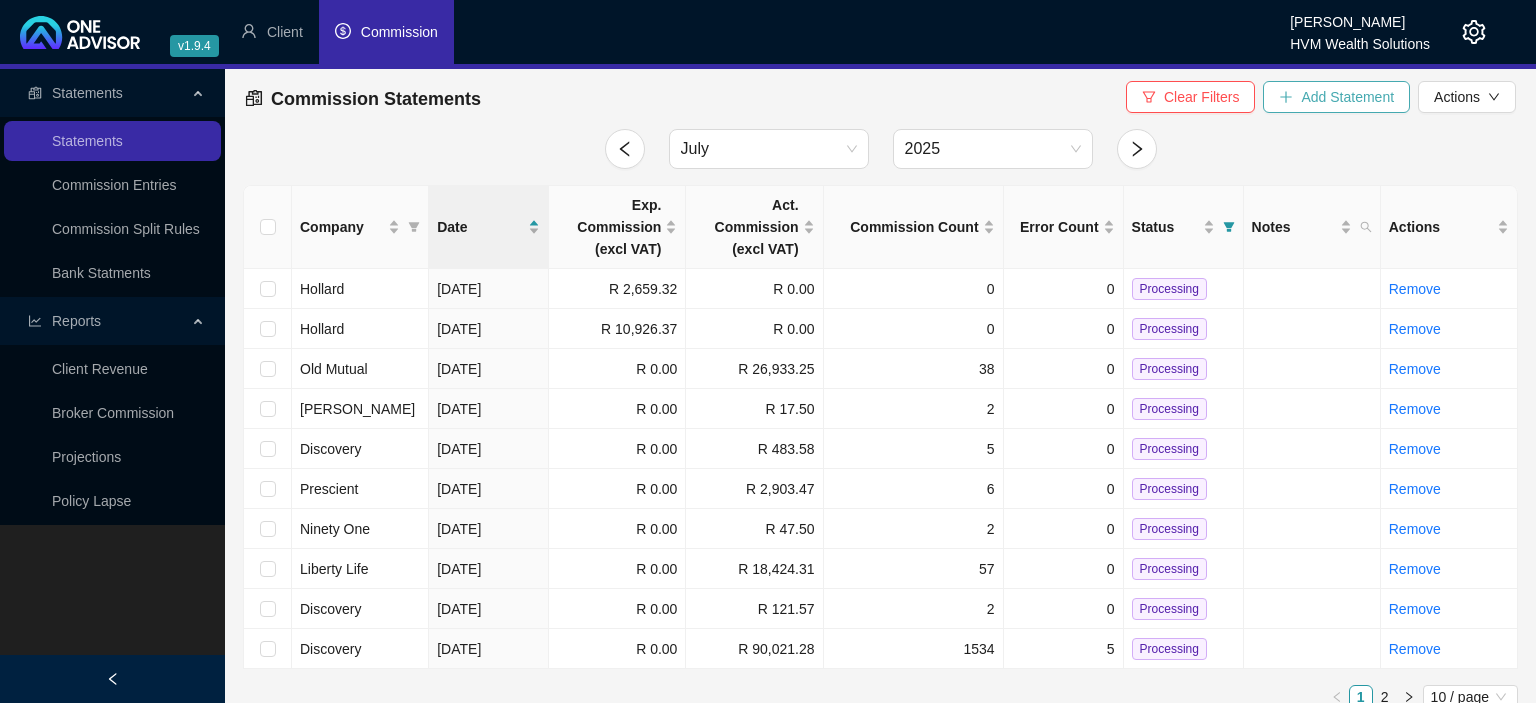click on "Add Statement" at bounding box center (1347, 97) 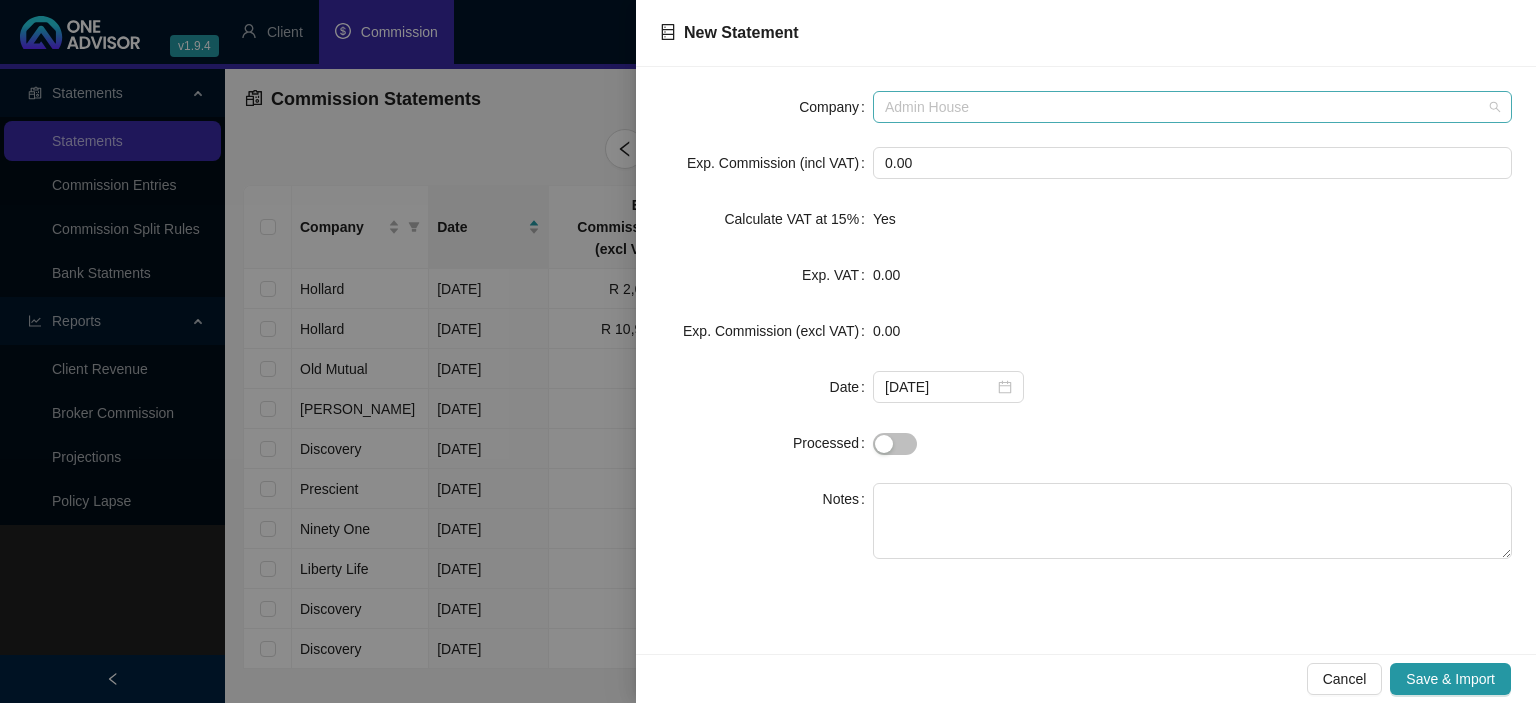 click on "Admin House" at bounding box center (1192, 107) 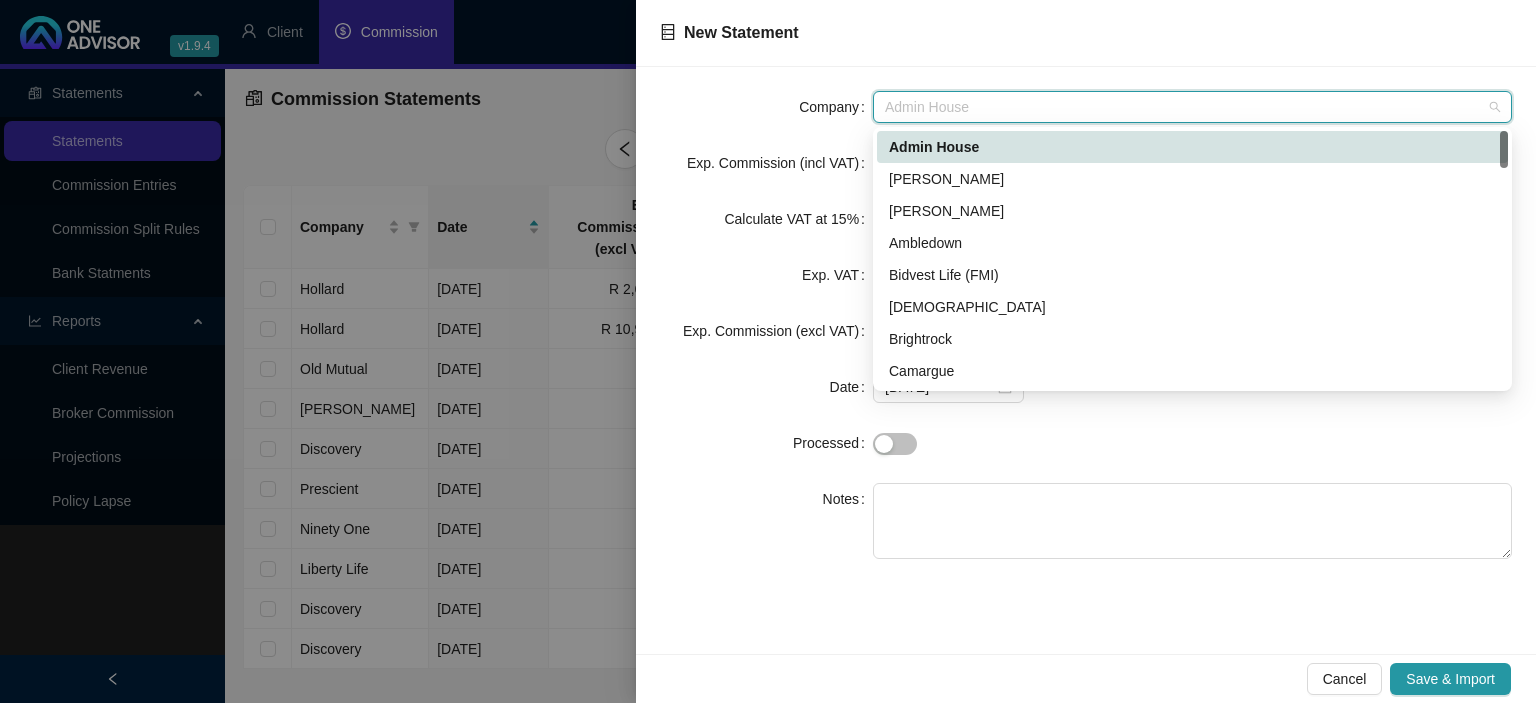 type on "f" 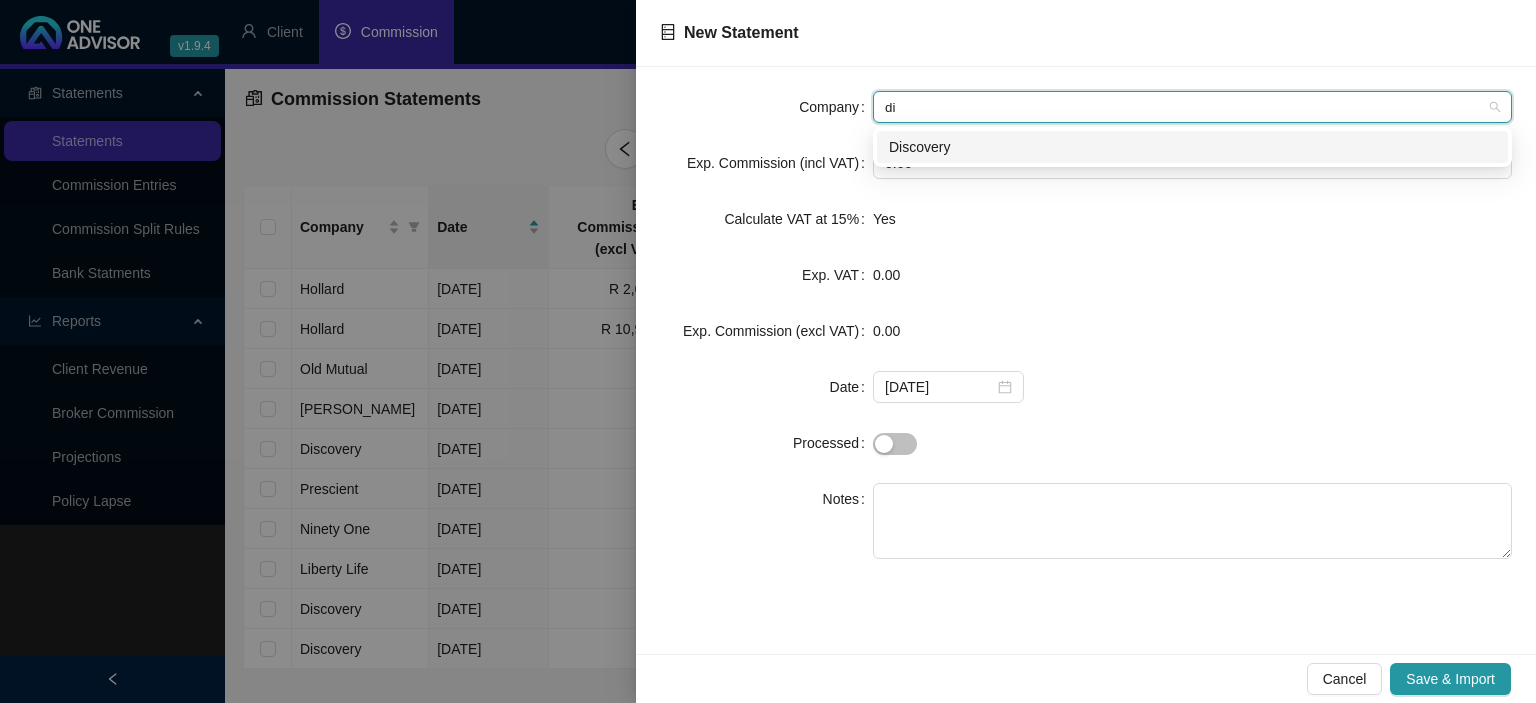 type on "dis" 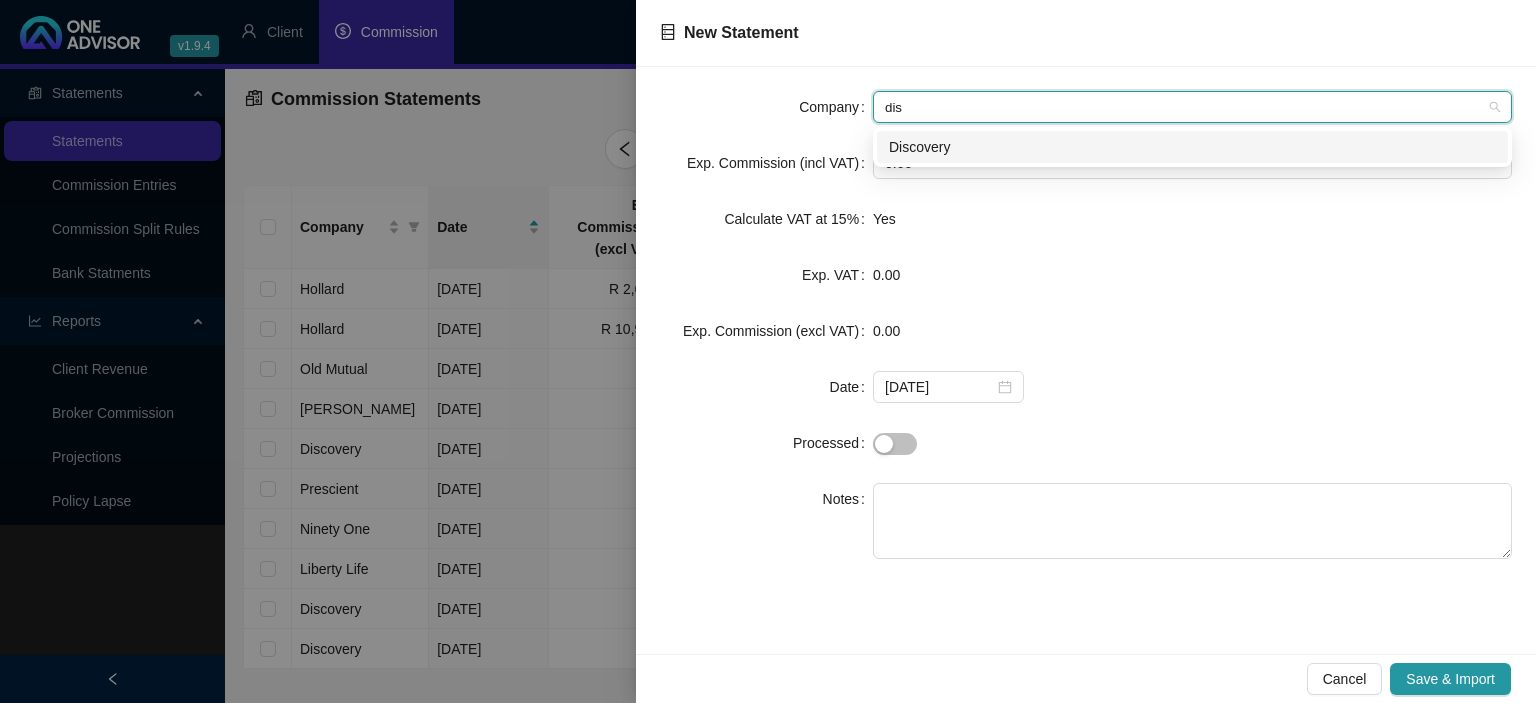 click on "Discovery" at bounding box center [1192, 147] 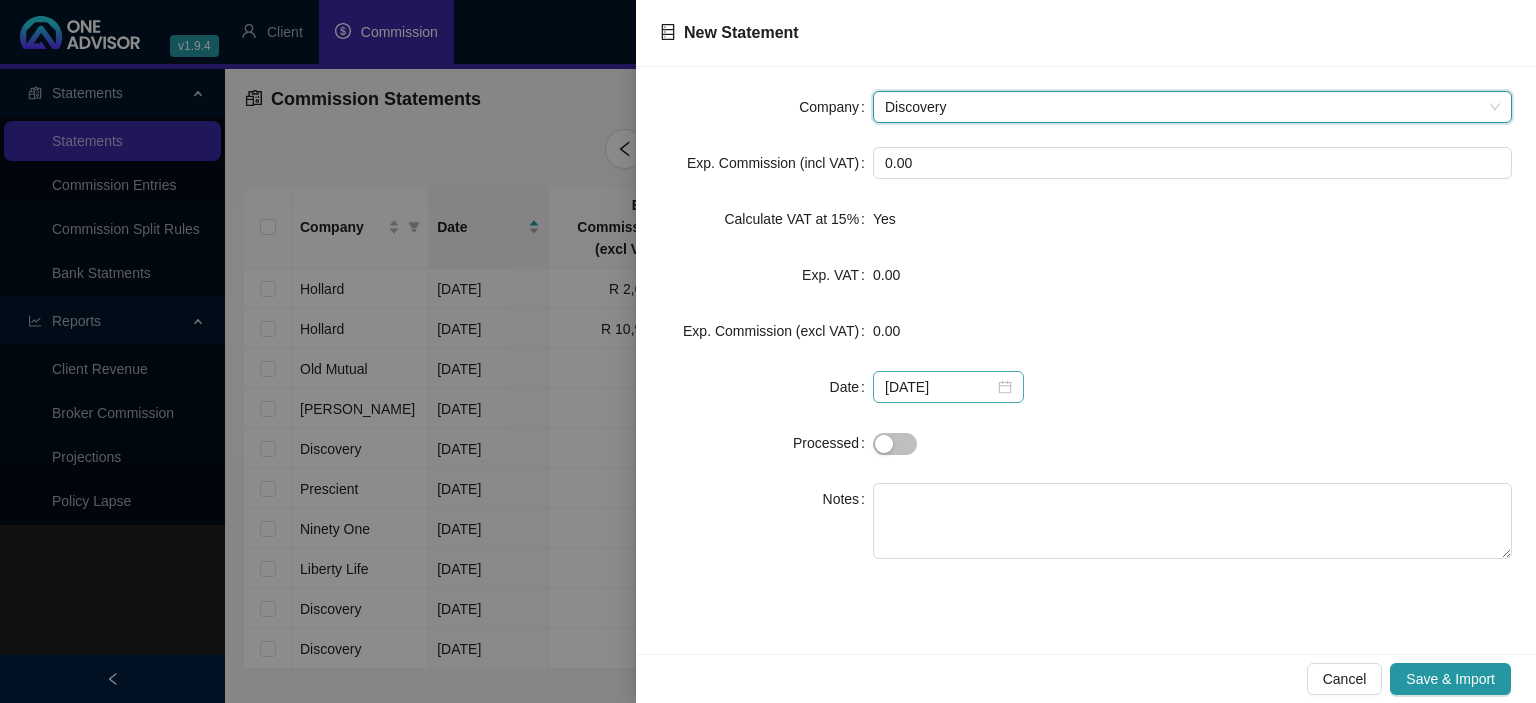 click on "[DATE]" at bounding box center [948, 387] 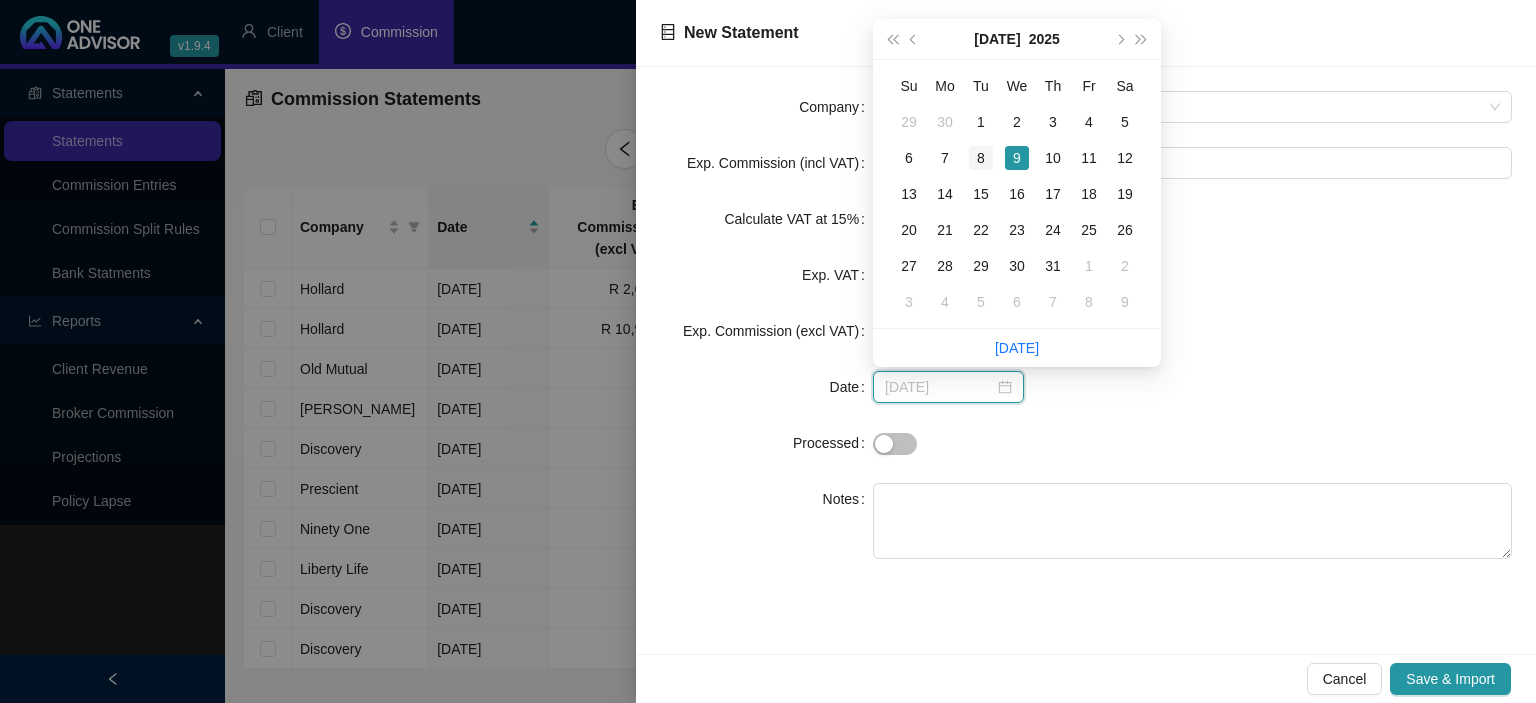 type on "[DATE]" 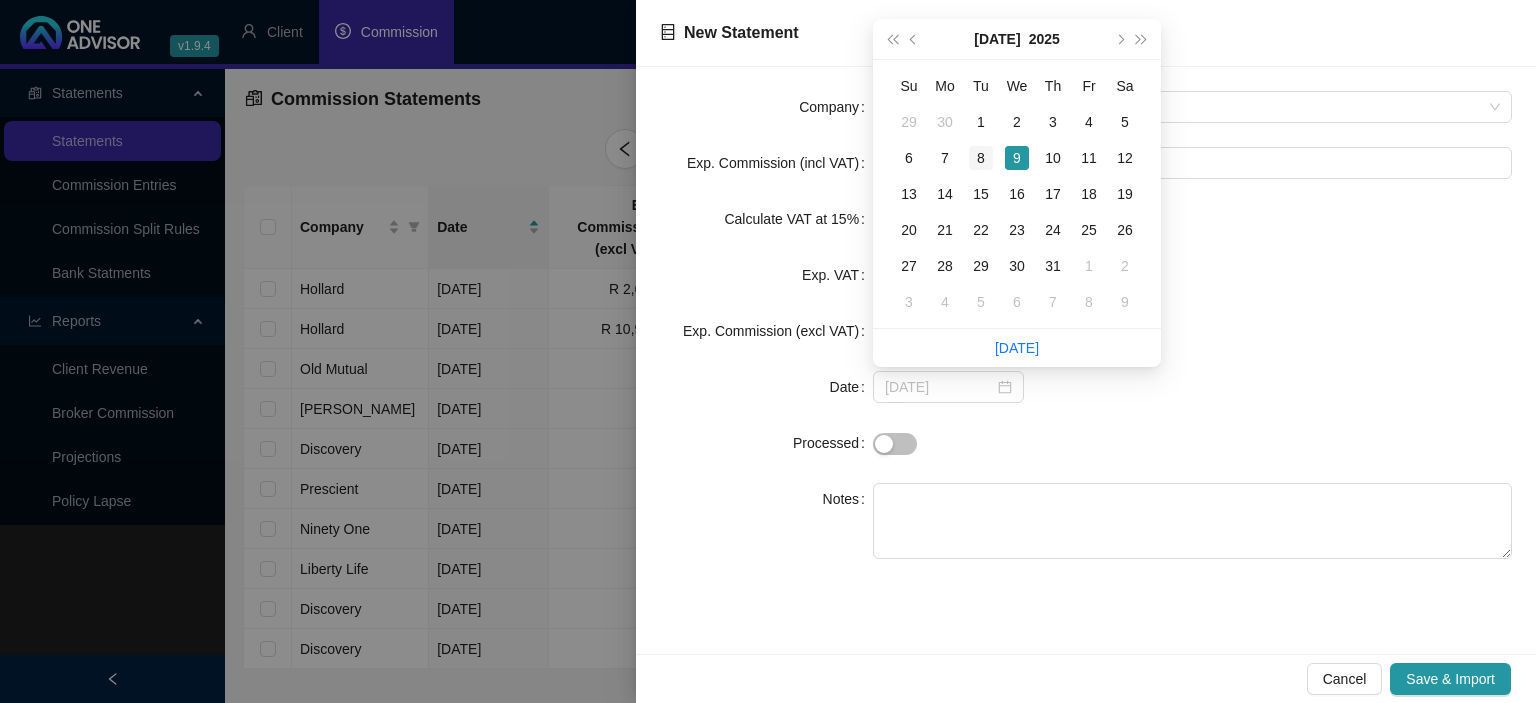 click on "8" at bounding box center (981, 158) 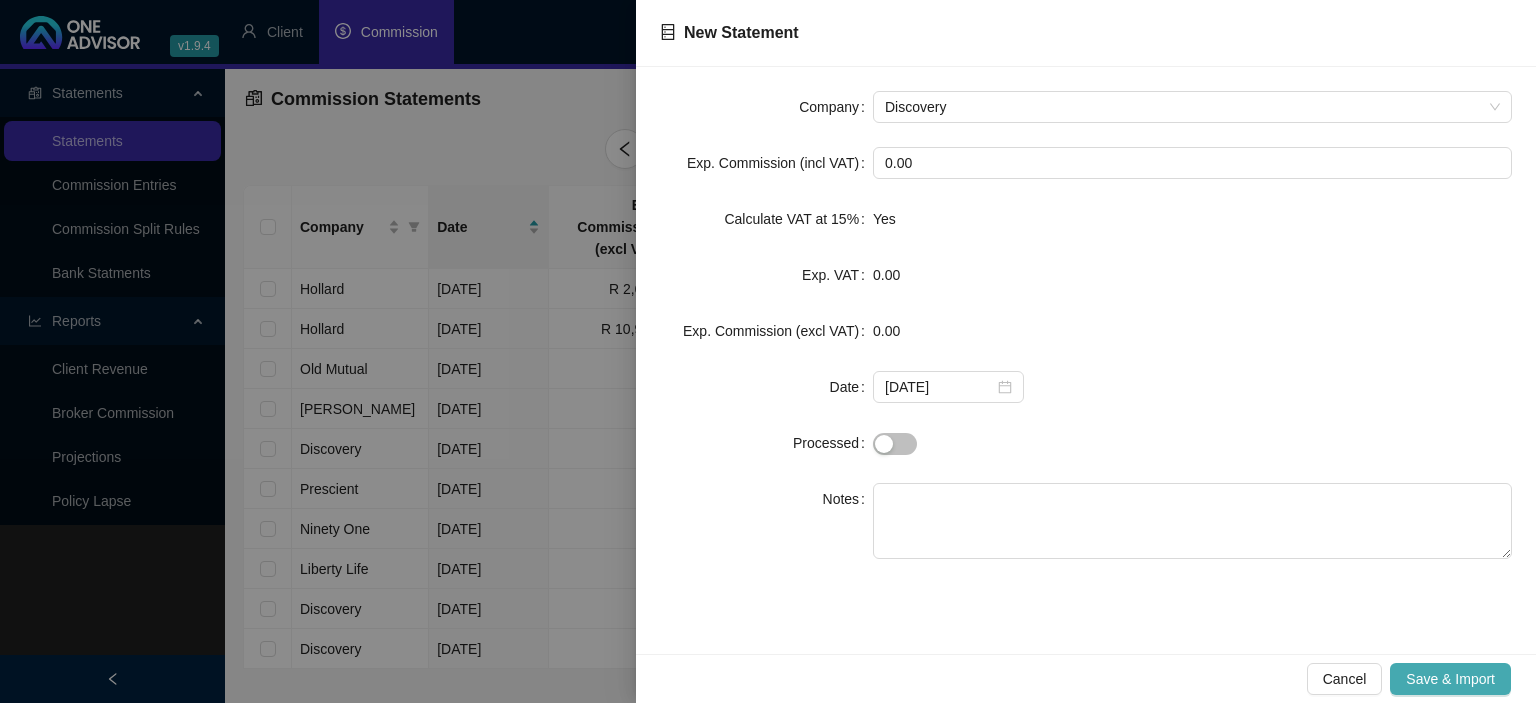 click on "Save & Import" at bounding box center (1450, 679) 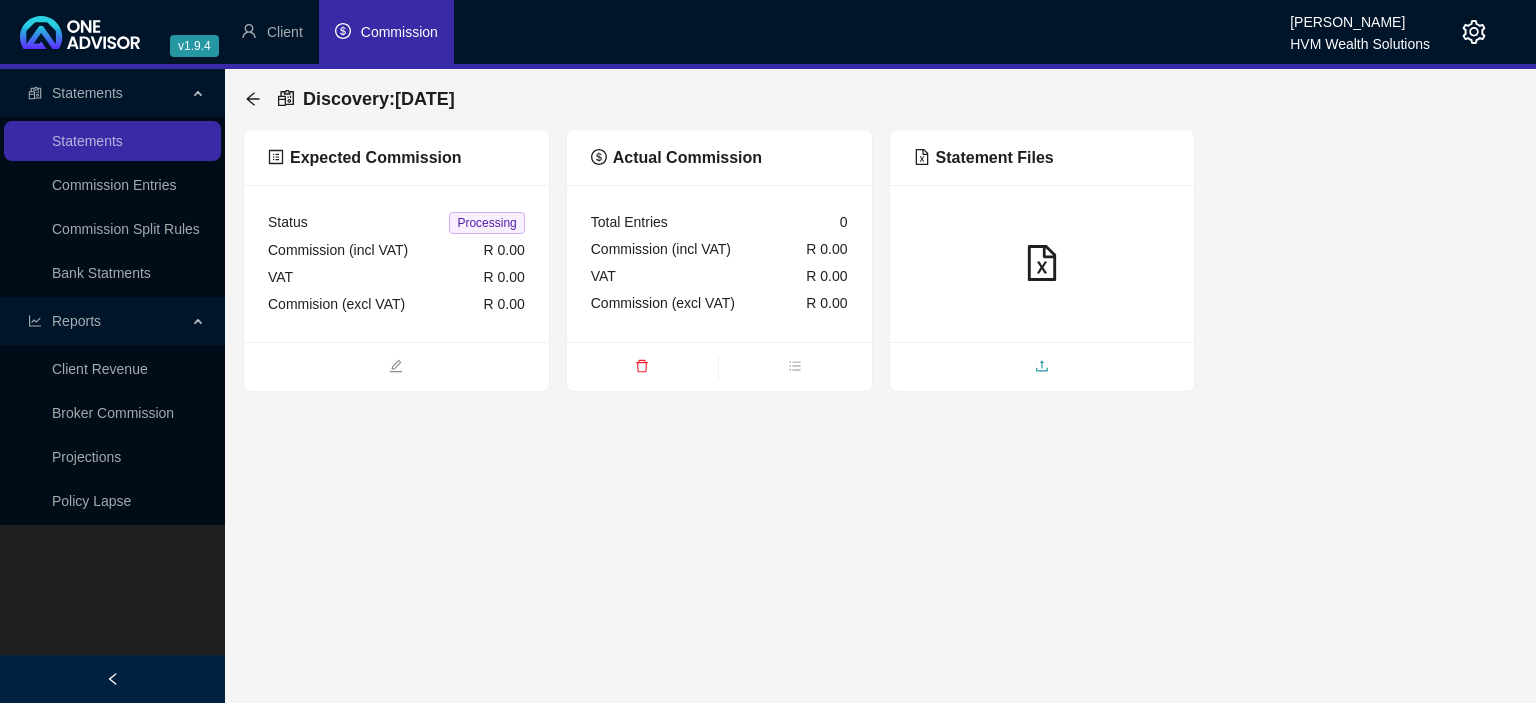 click at bounding box center [1042, 368] 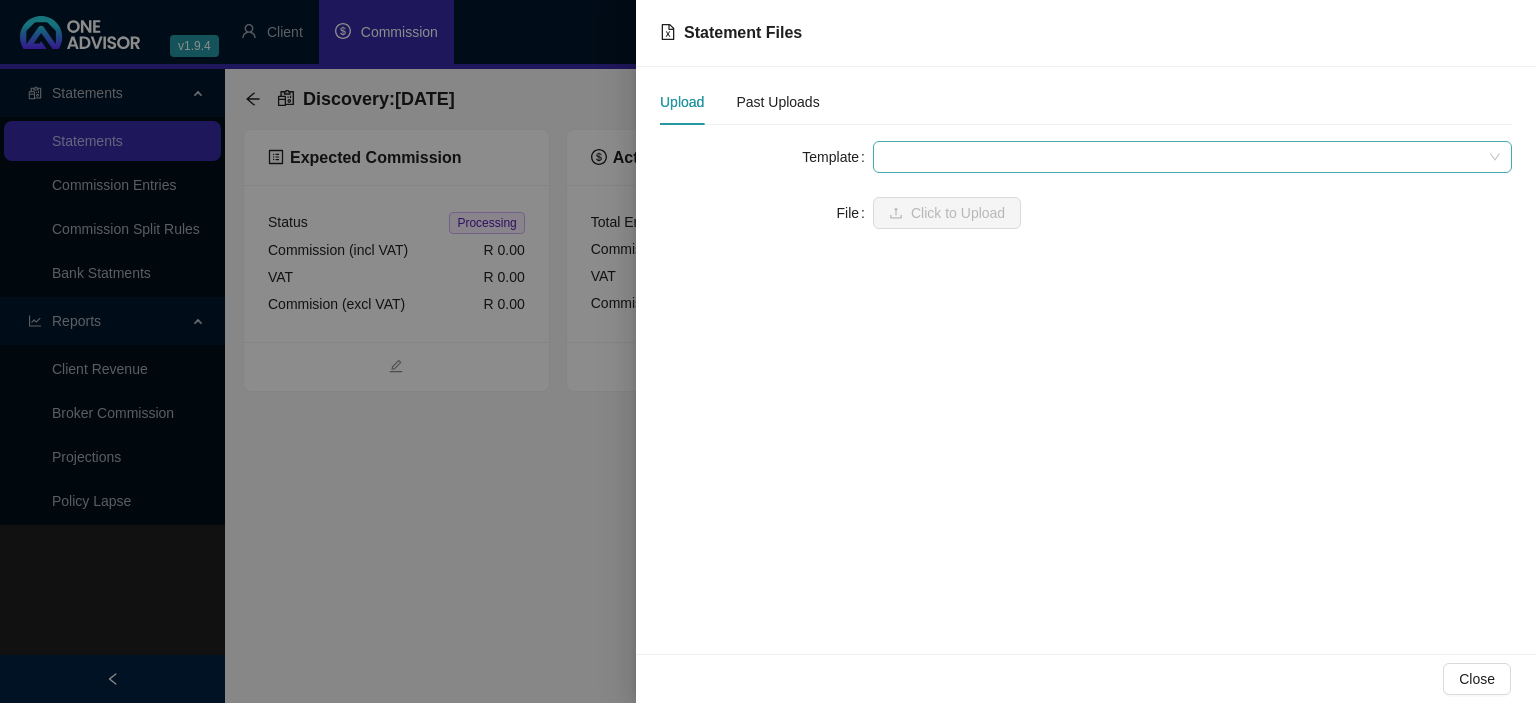 click at bounding box center [1192, 157] 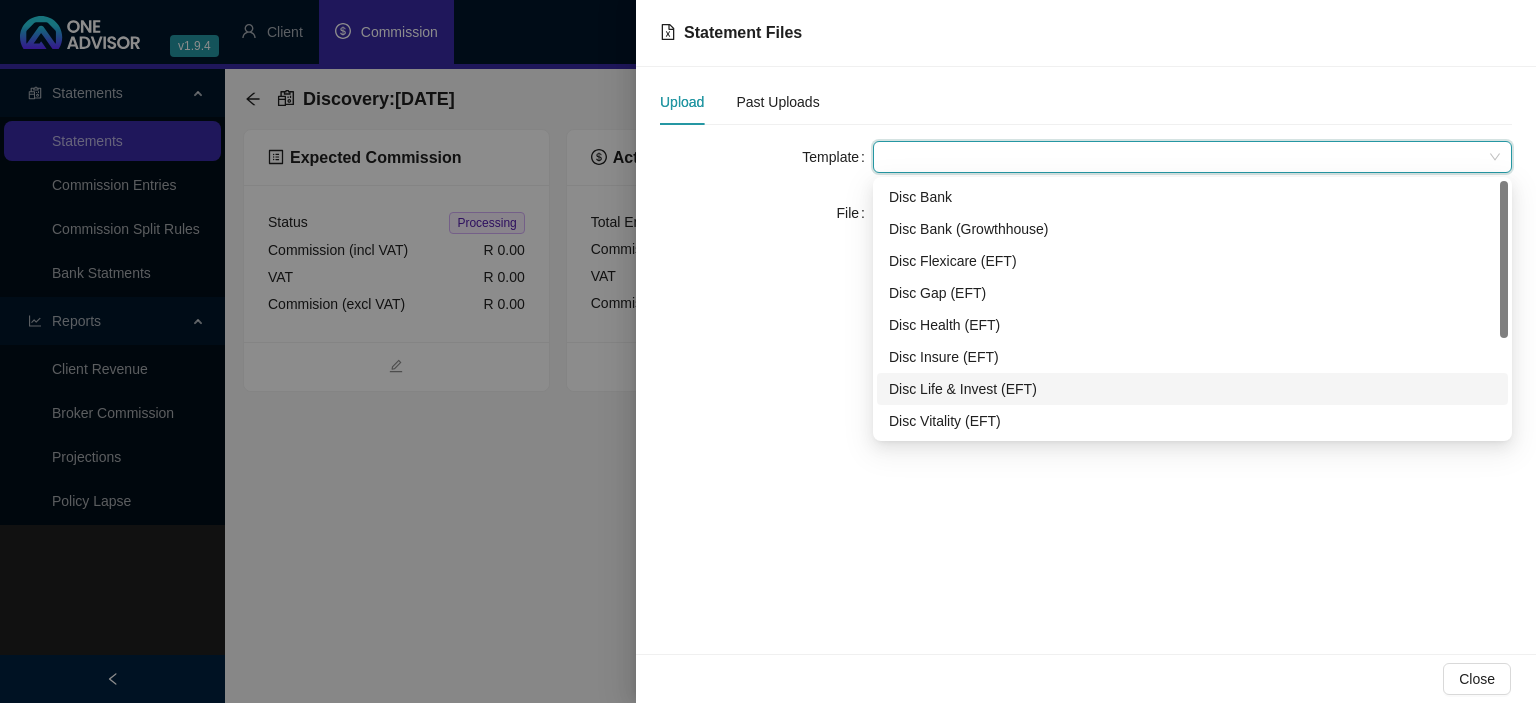 click on "Disc Life & Invest (EFT)" at bounding box center (1192, 389) 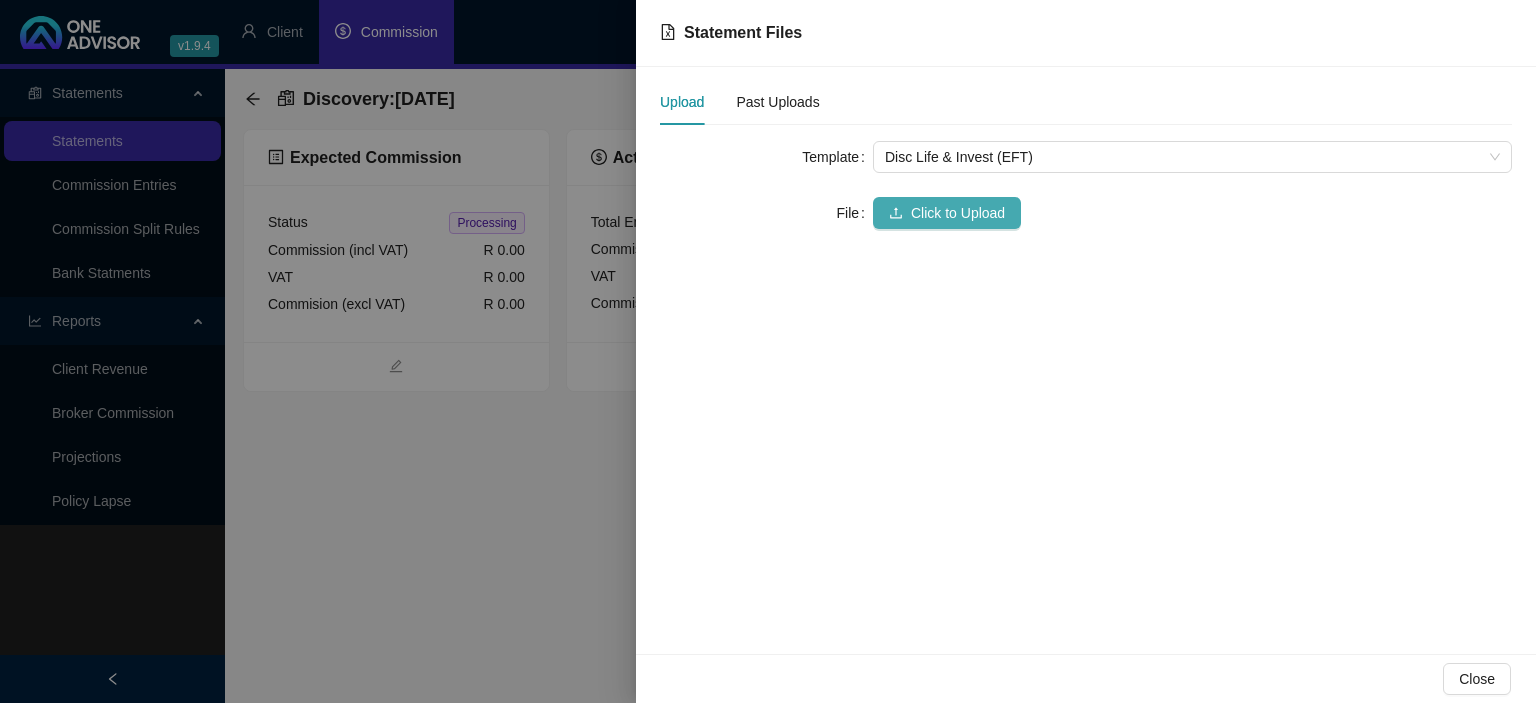 click 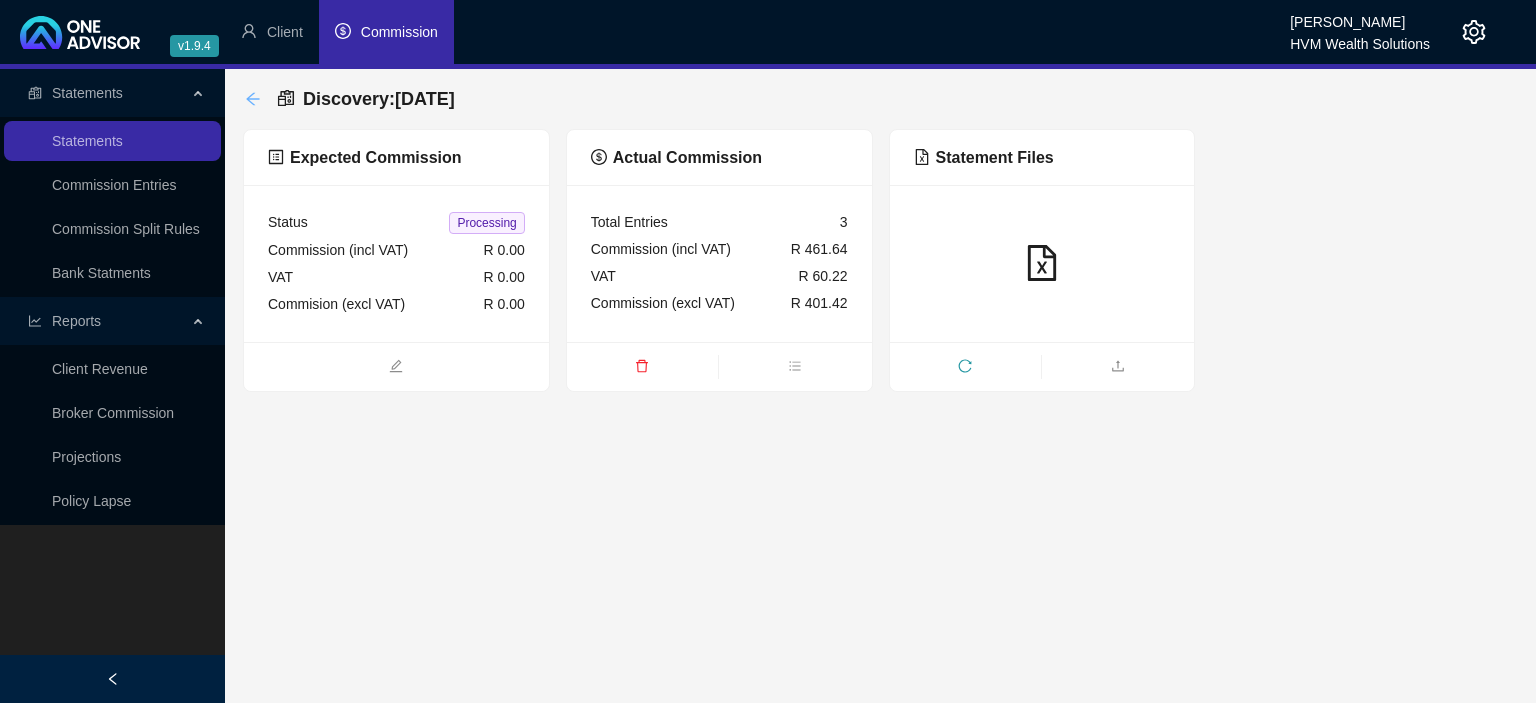 click 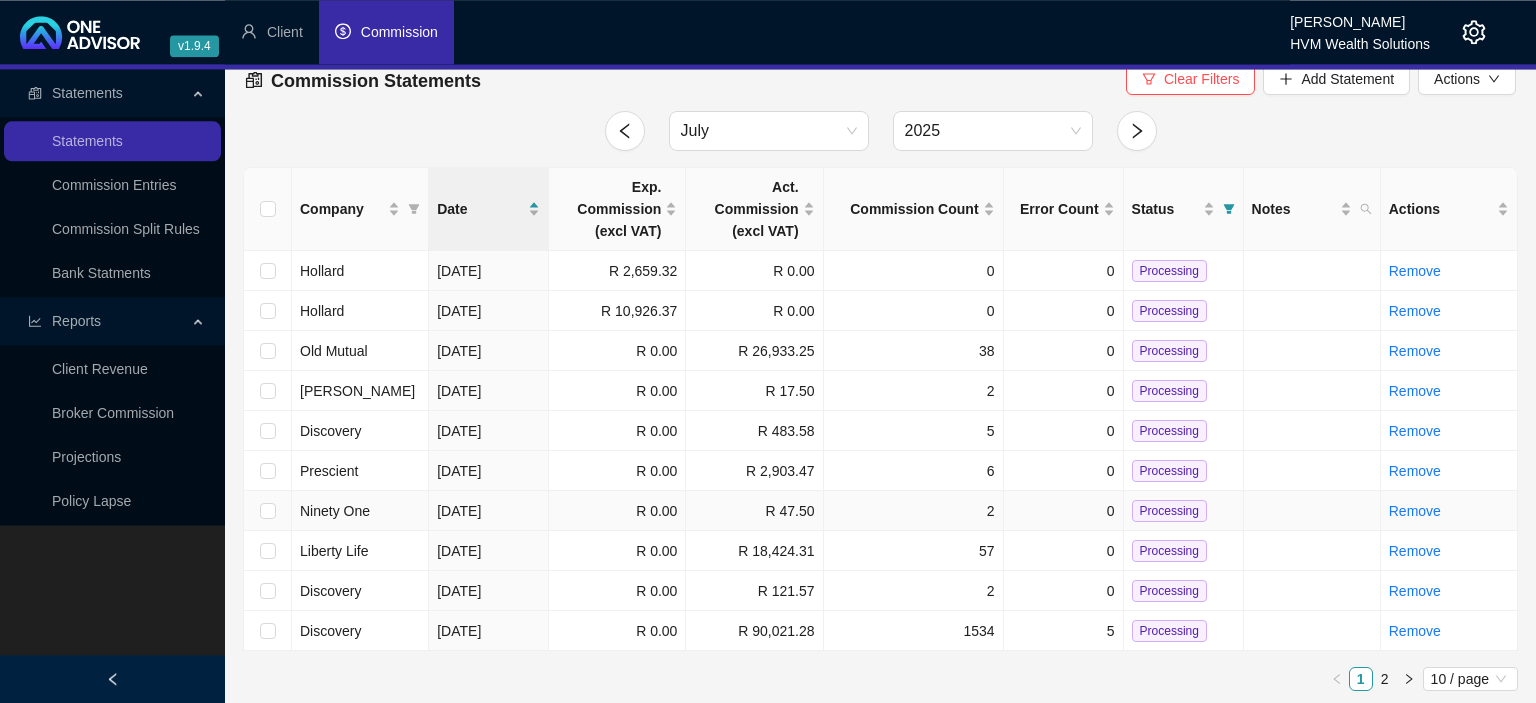 scroll, scrollTop: 19, scrollLeft: 0, axis: vertical 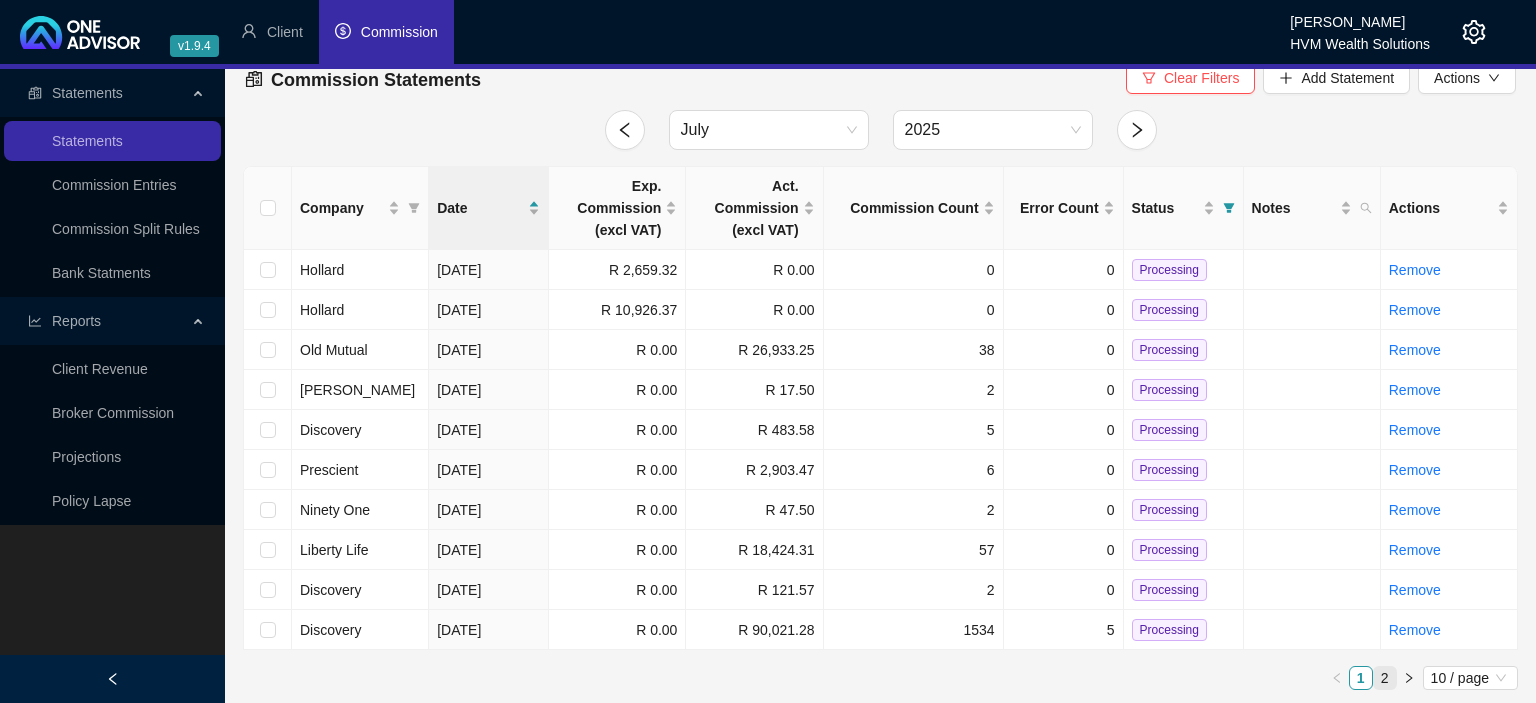 click on "2" at bounding box center (1385, 678) 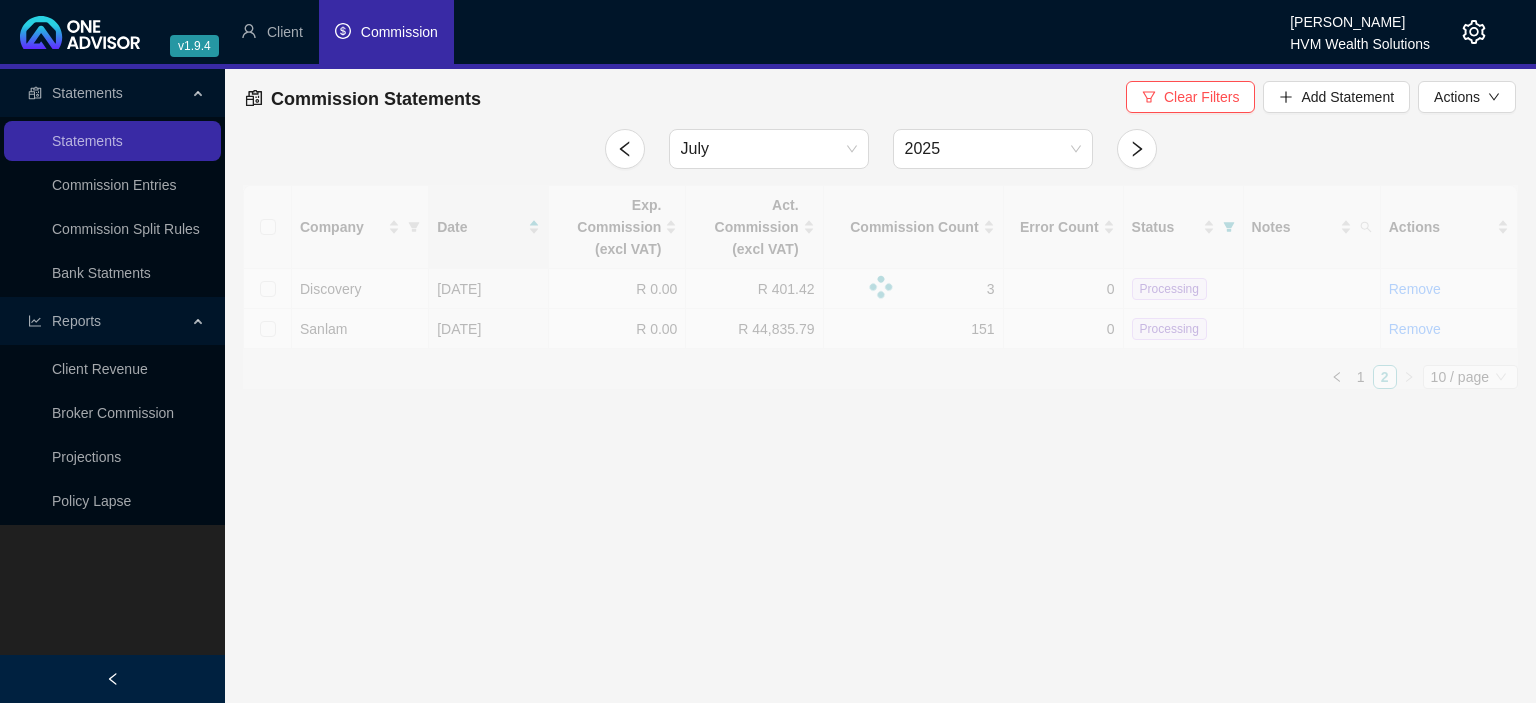 scroll, scrollTop: 0, scrollLeft: 0, axis: both 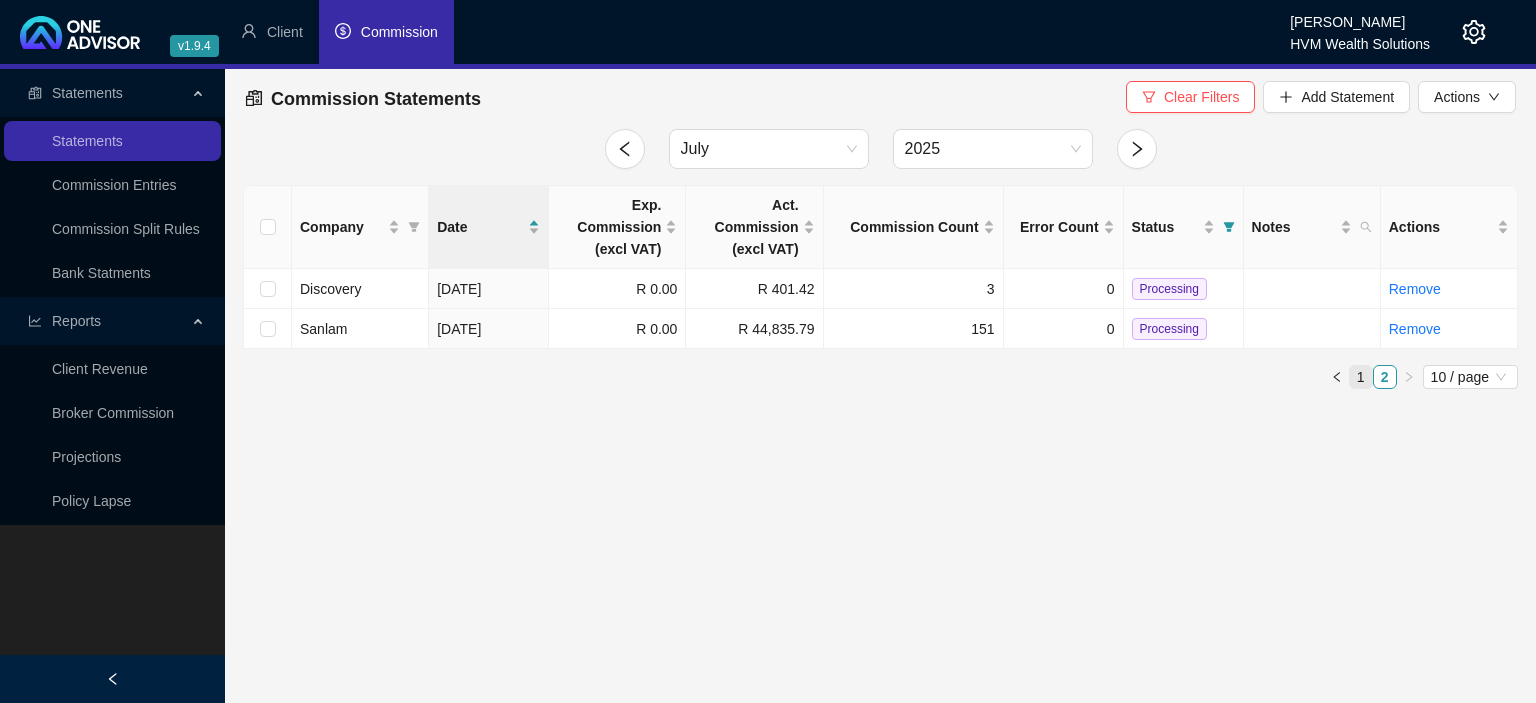 click on "1" at bounding box center (1361, 377) 